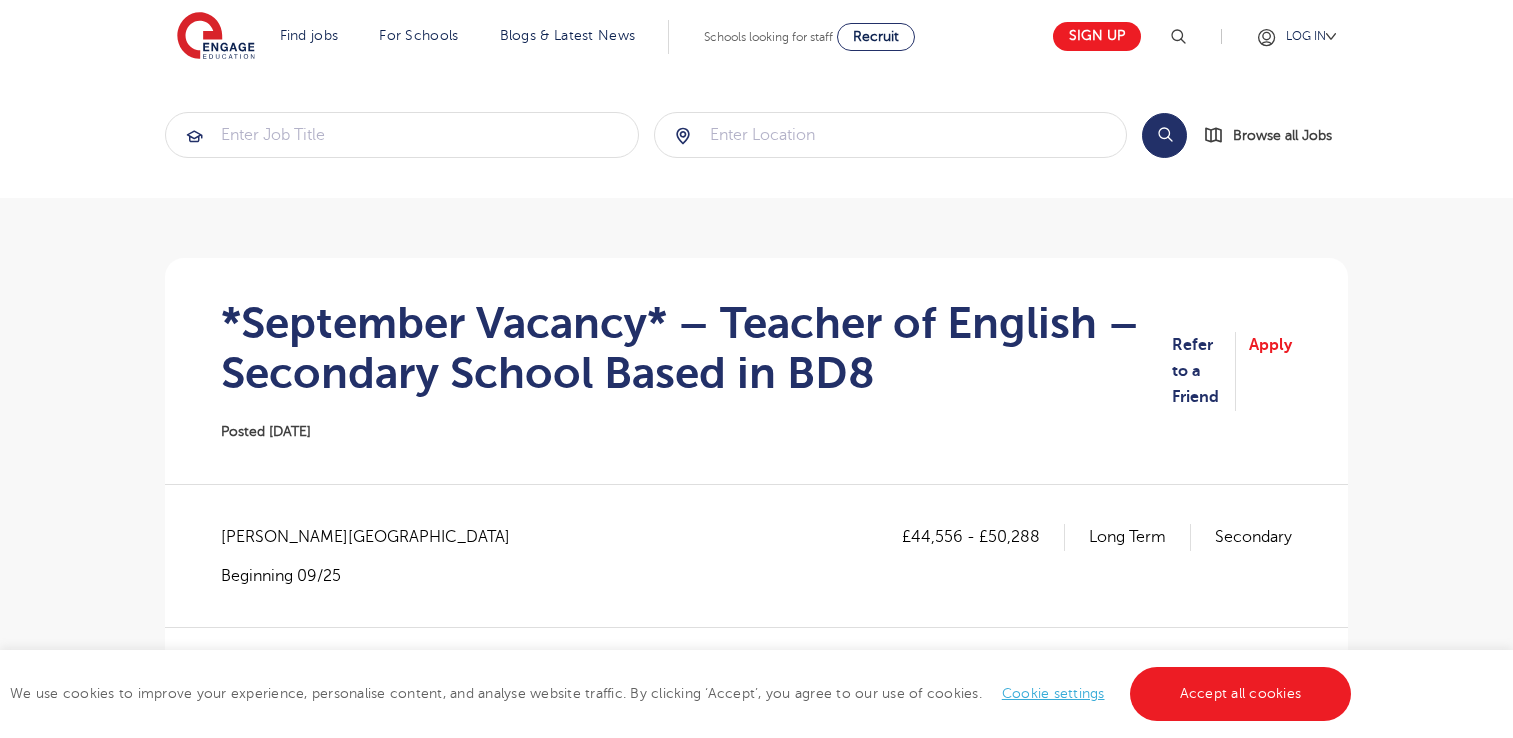 scroll, scrollTop: 0, scrollLeft: 0, axis: both 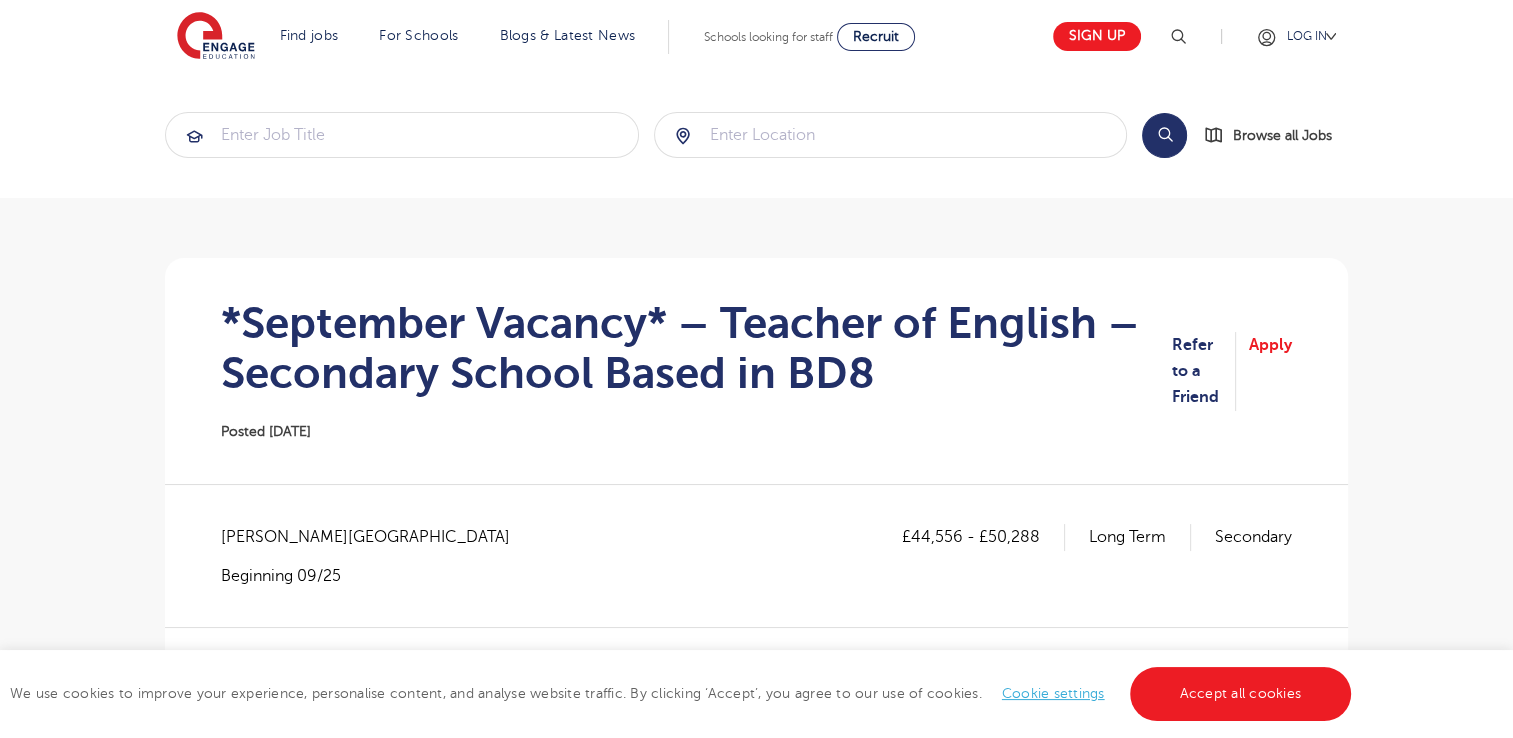 drag, startPoint x: 1510, startPoint y: 98, endPoint x: 1521, endPoint y: 135, distance: 38.600517 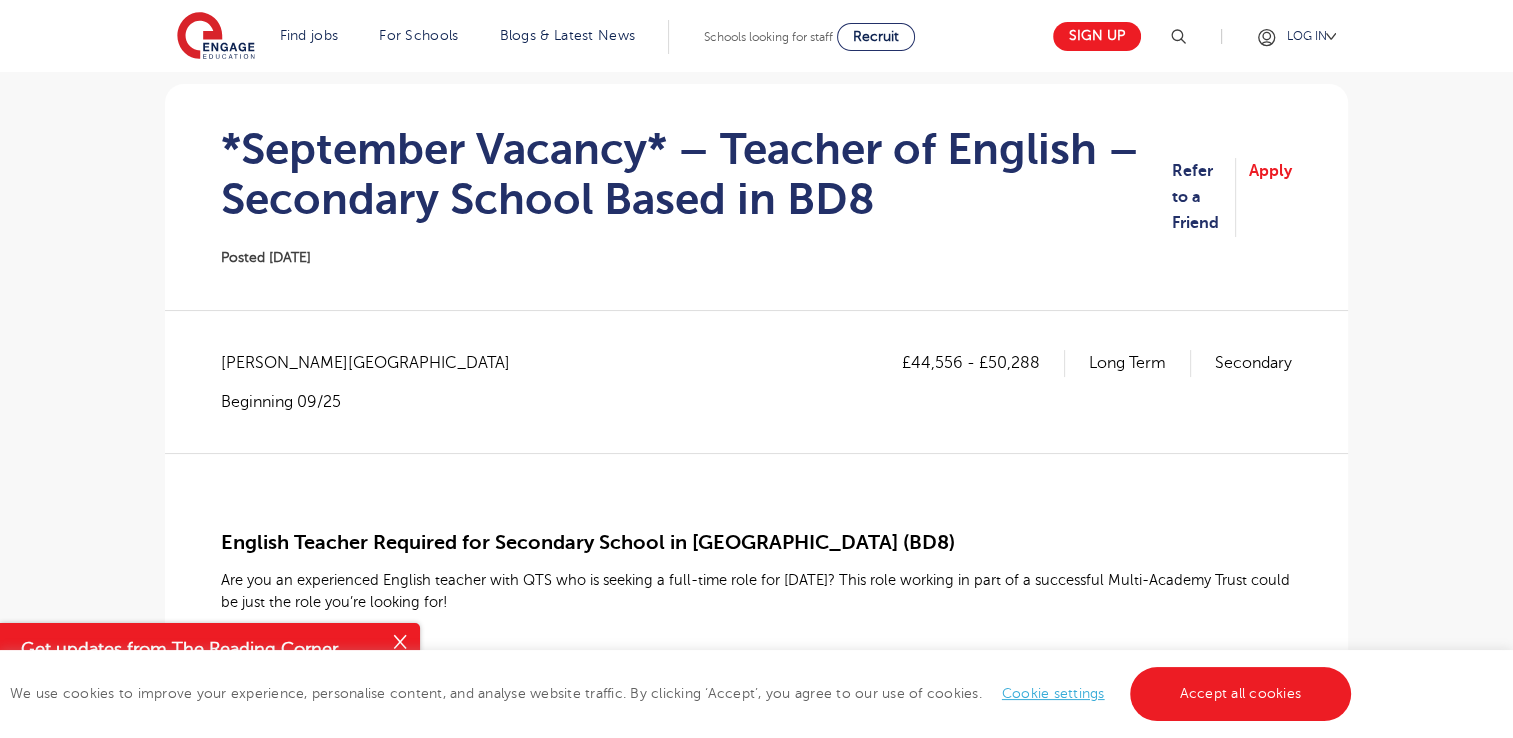 scroll, scrollTop: 156, scrollLeft: 0, axis: vertical 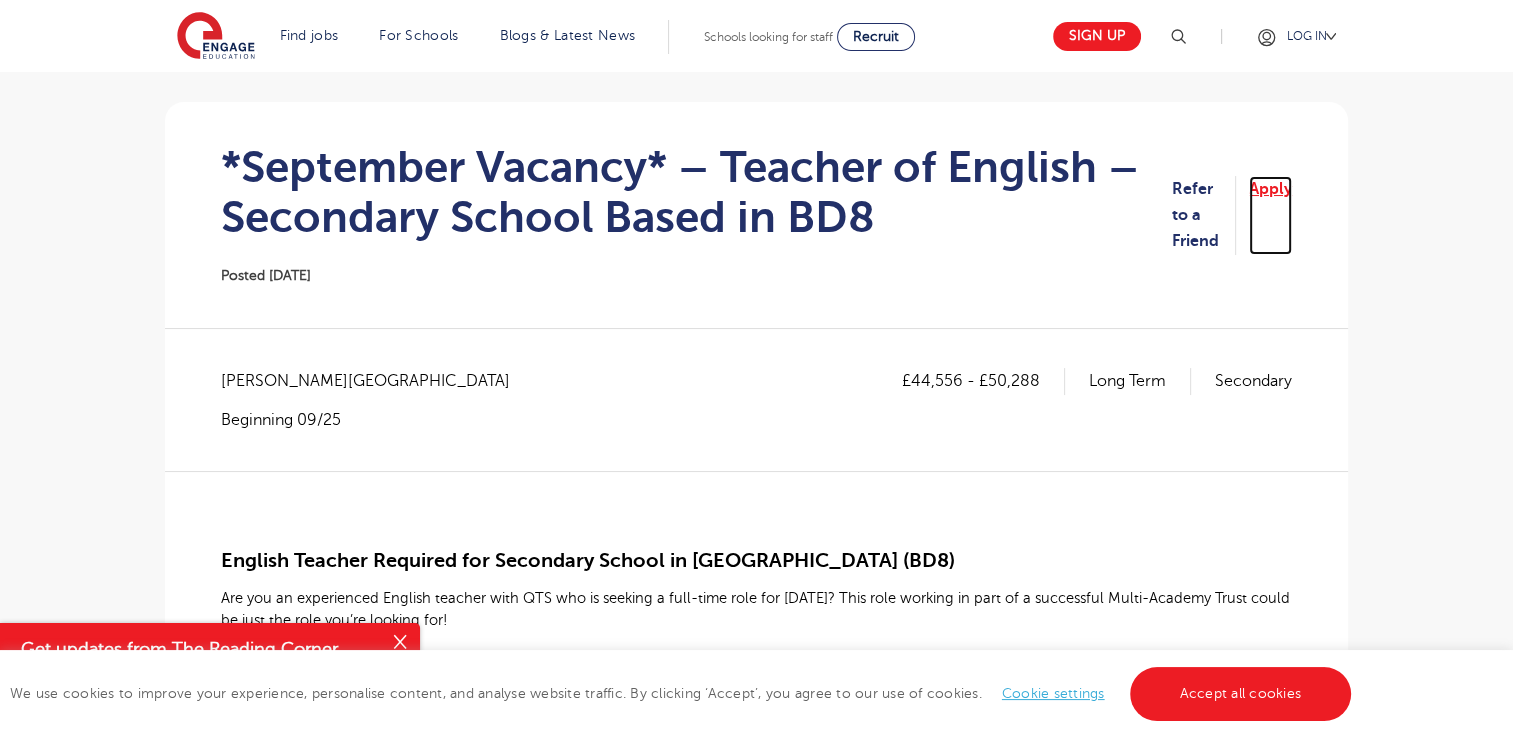 click on "Apply" at bounding box center [1270, 215] 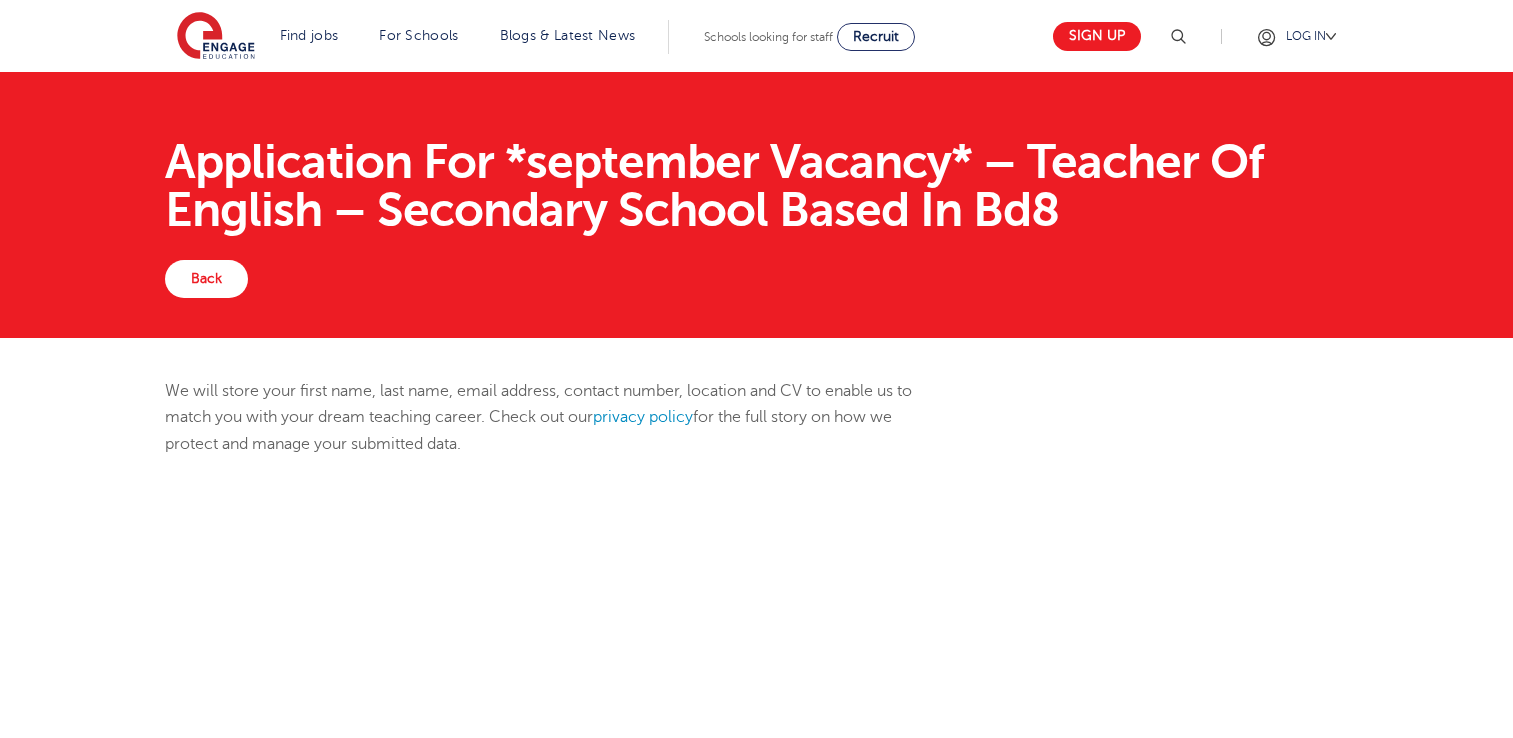 scroll, scrollTop: 0, scrollLeft: 0, axis: both 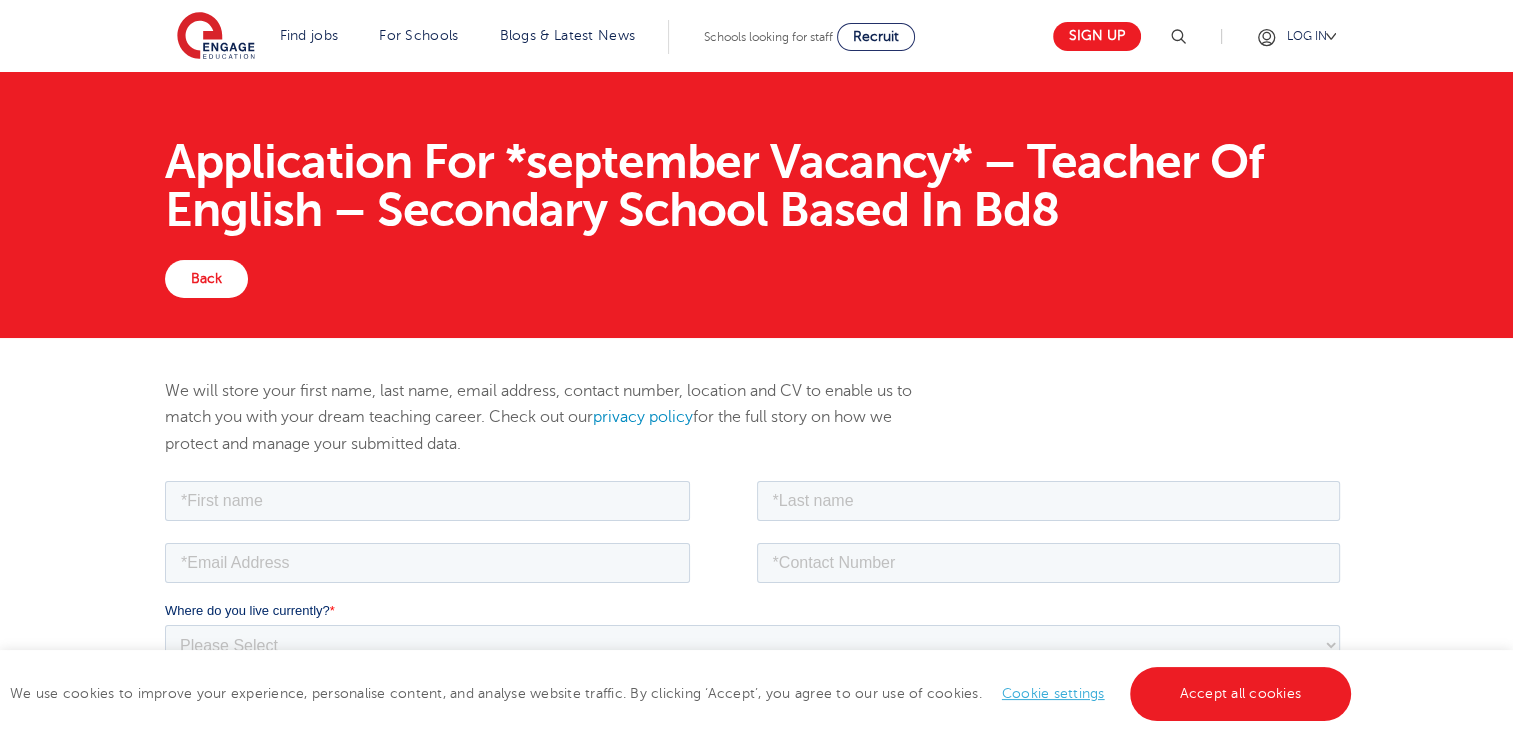 click at bounding box center (756, 507) 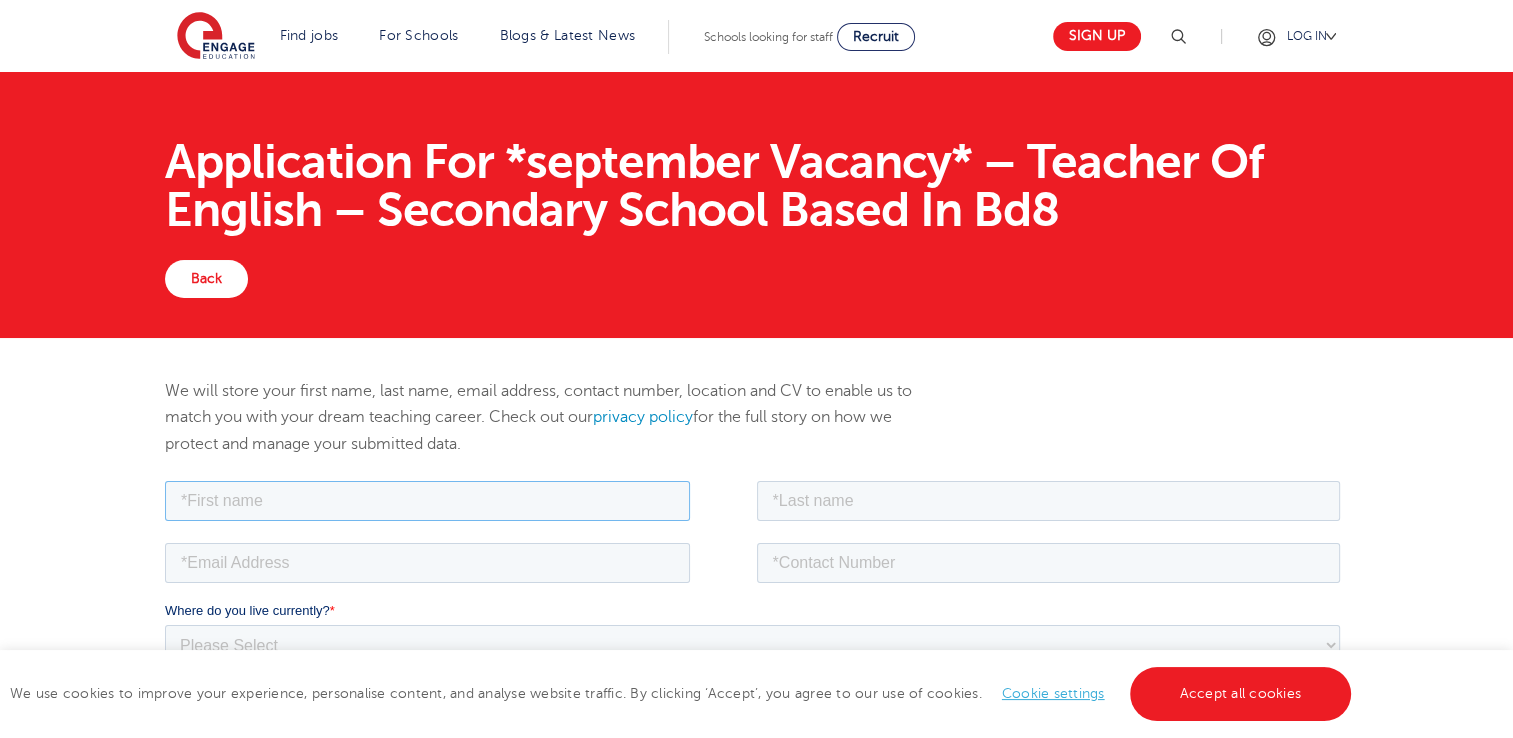 click at bounding box center (427, 500) 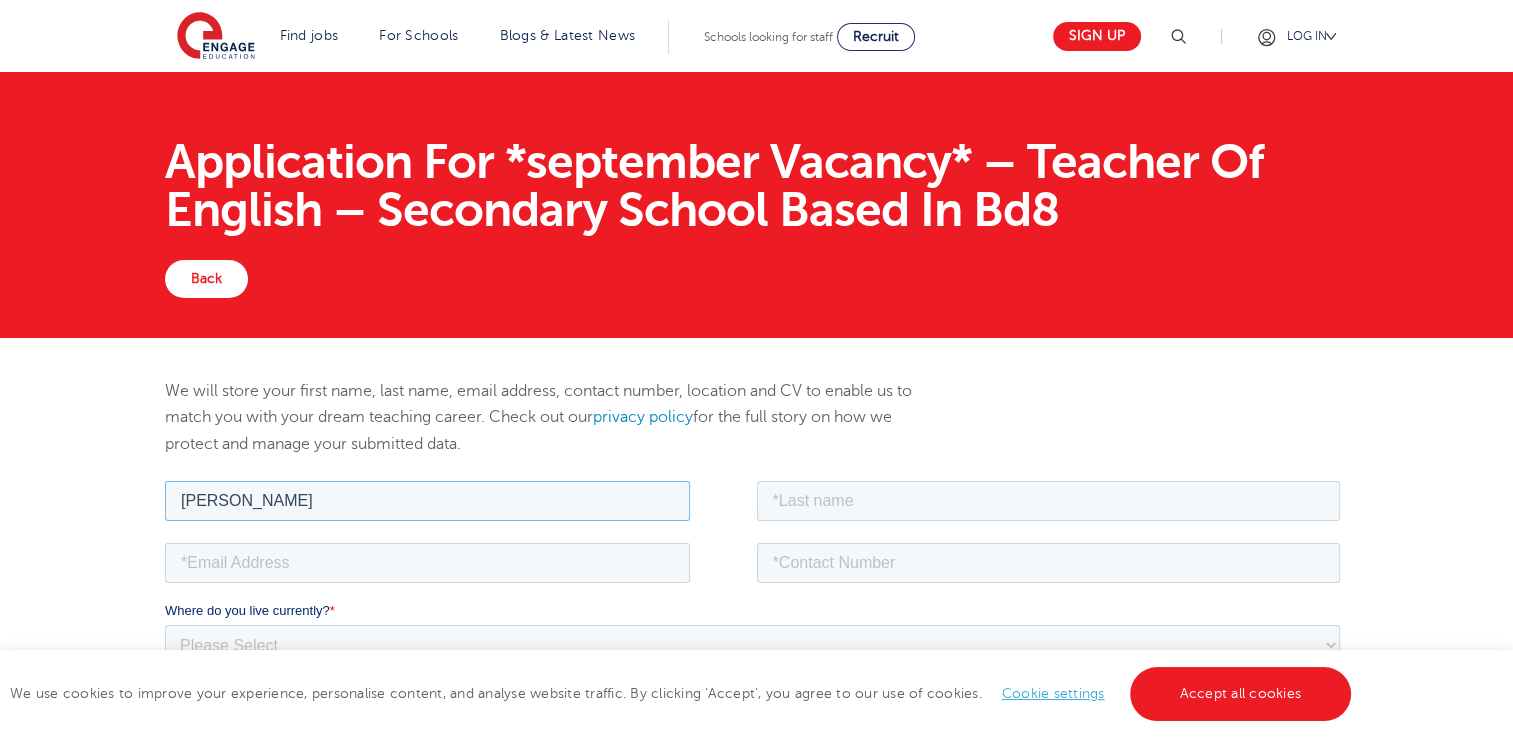 type on "[PERSON_NAME]" 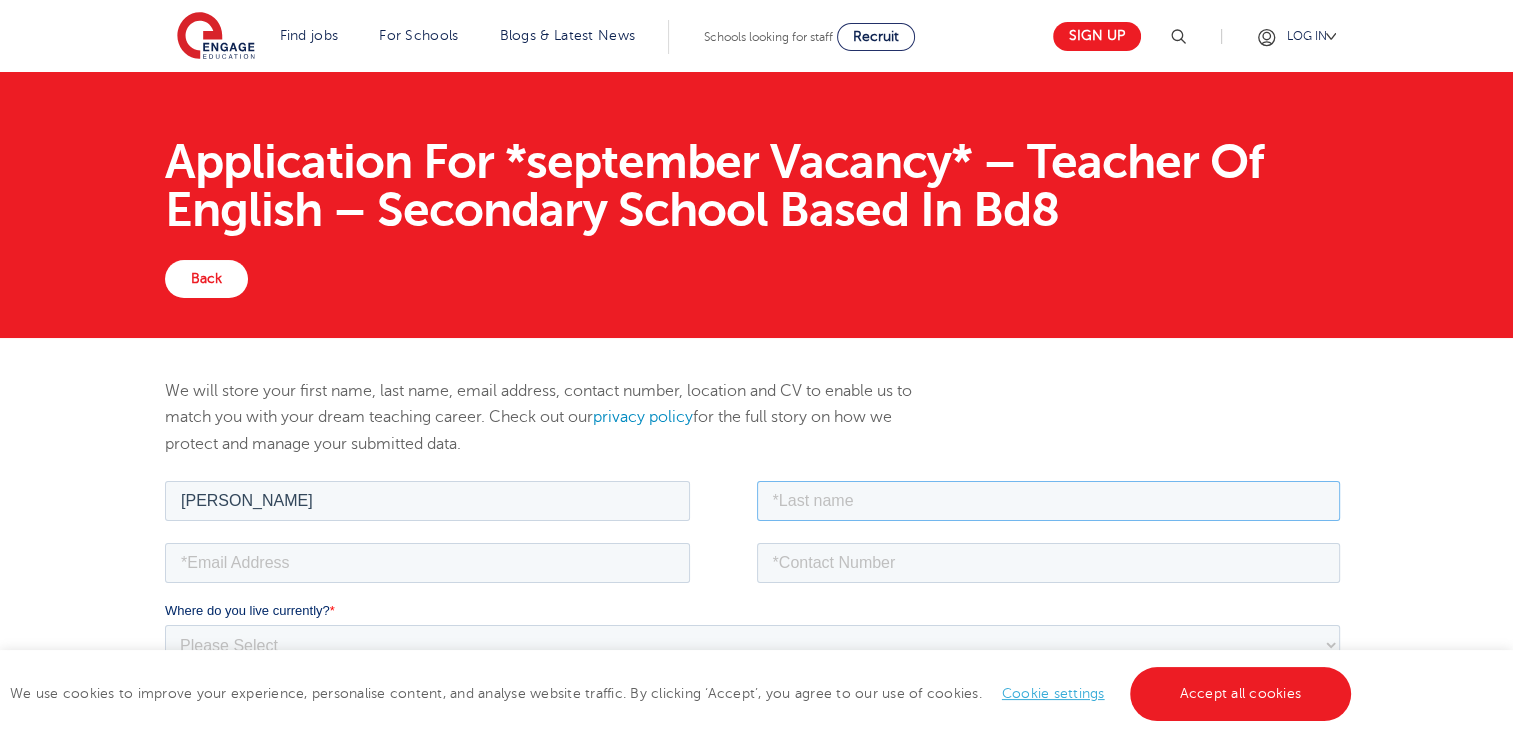 type on "Hussain" 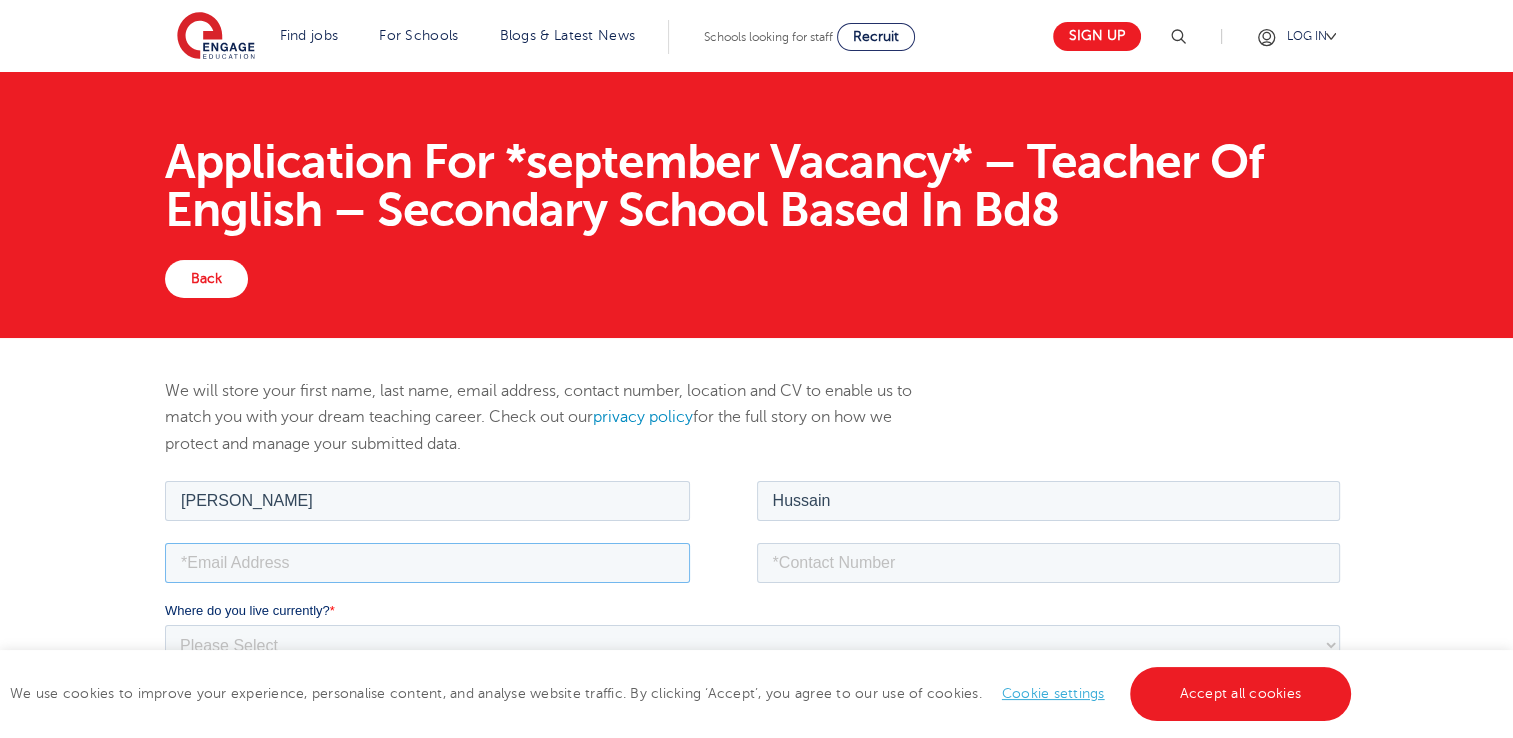 type on "[PERSON_NAME][EMAIL_ADDRESS][DOMAIN_NAME]" 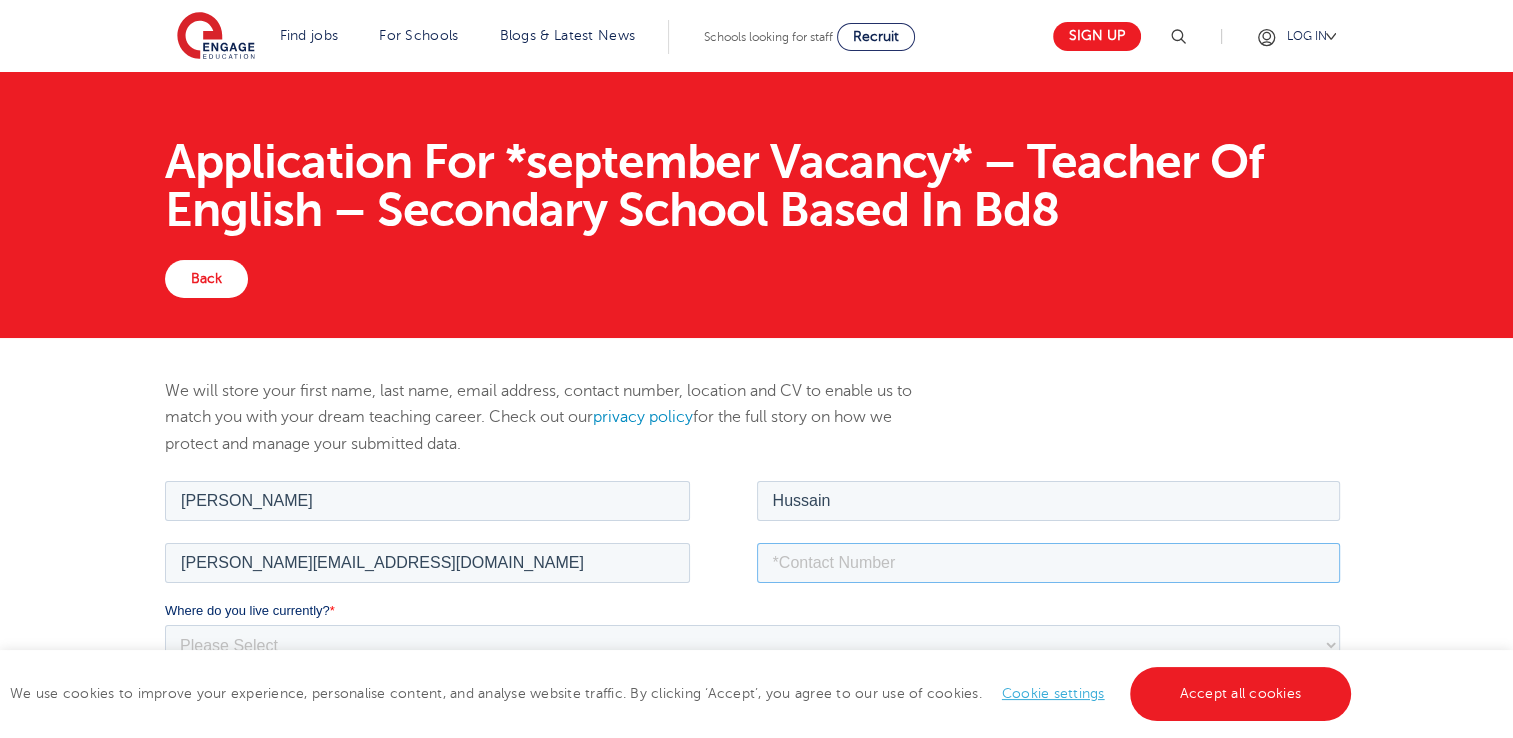 type on "[PHONE_NUMBER]" 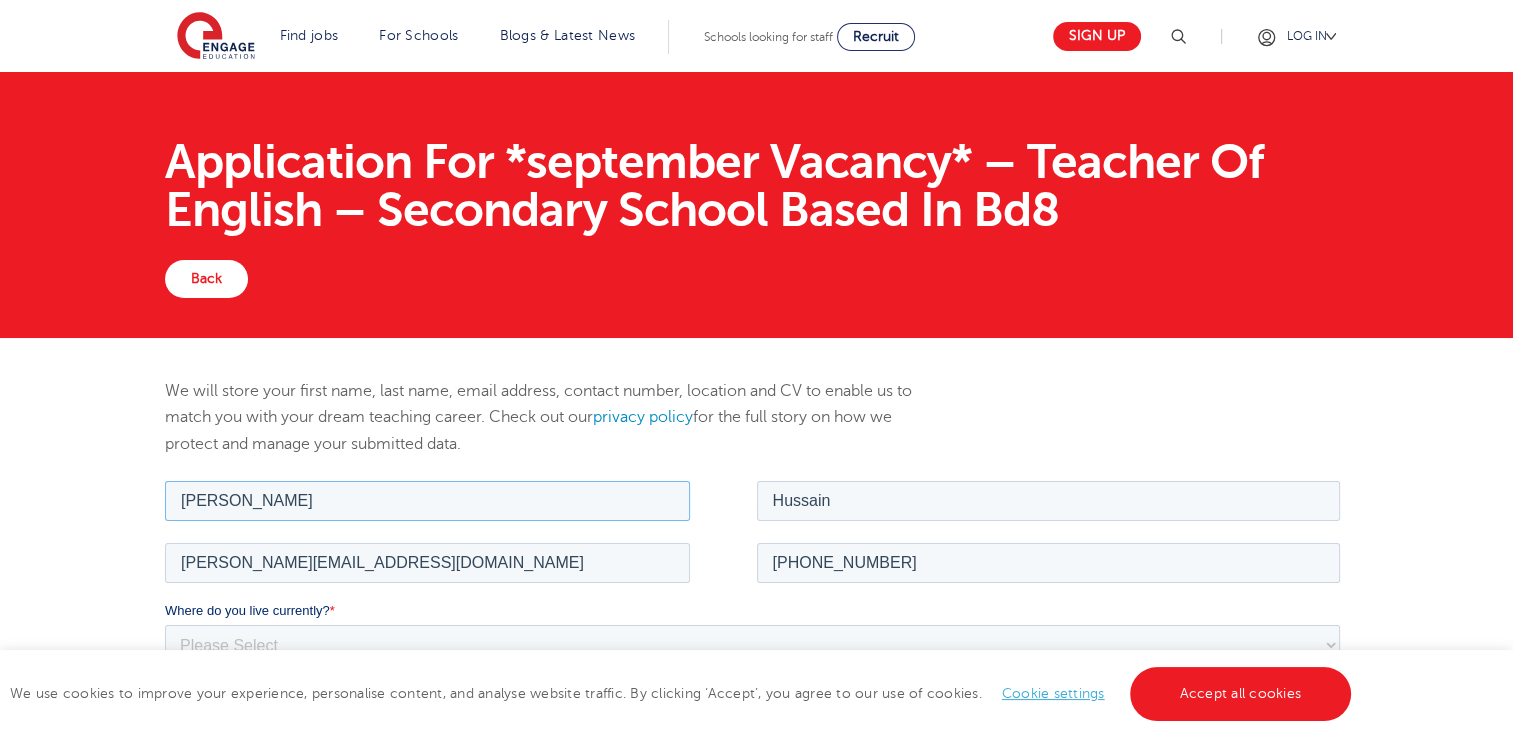 type on "[PERSON_NAME]" 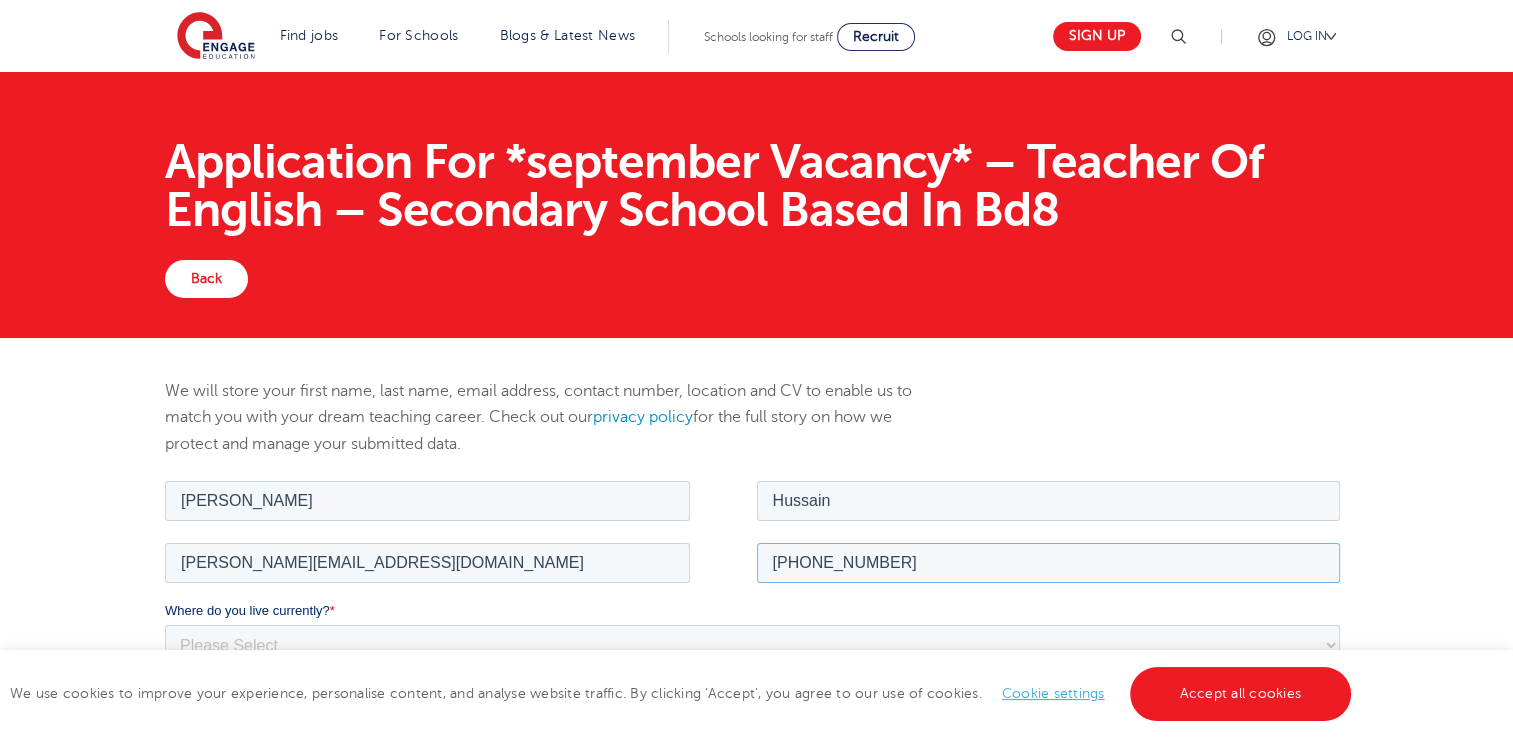 drag, startPoint x: 919, startPoint y: 568, endPoint x: 754, endPoint y: 555, distance: 165.51132 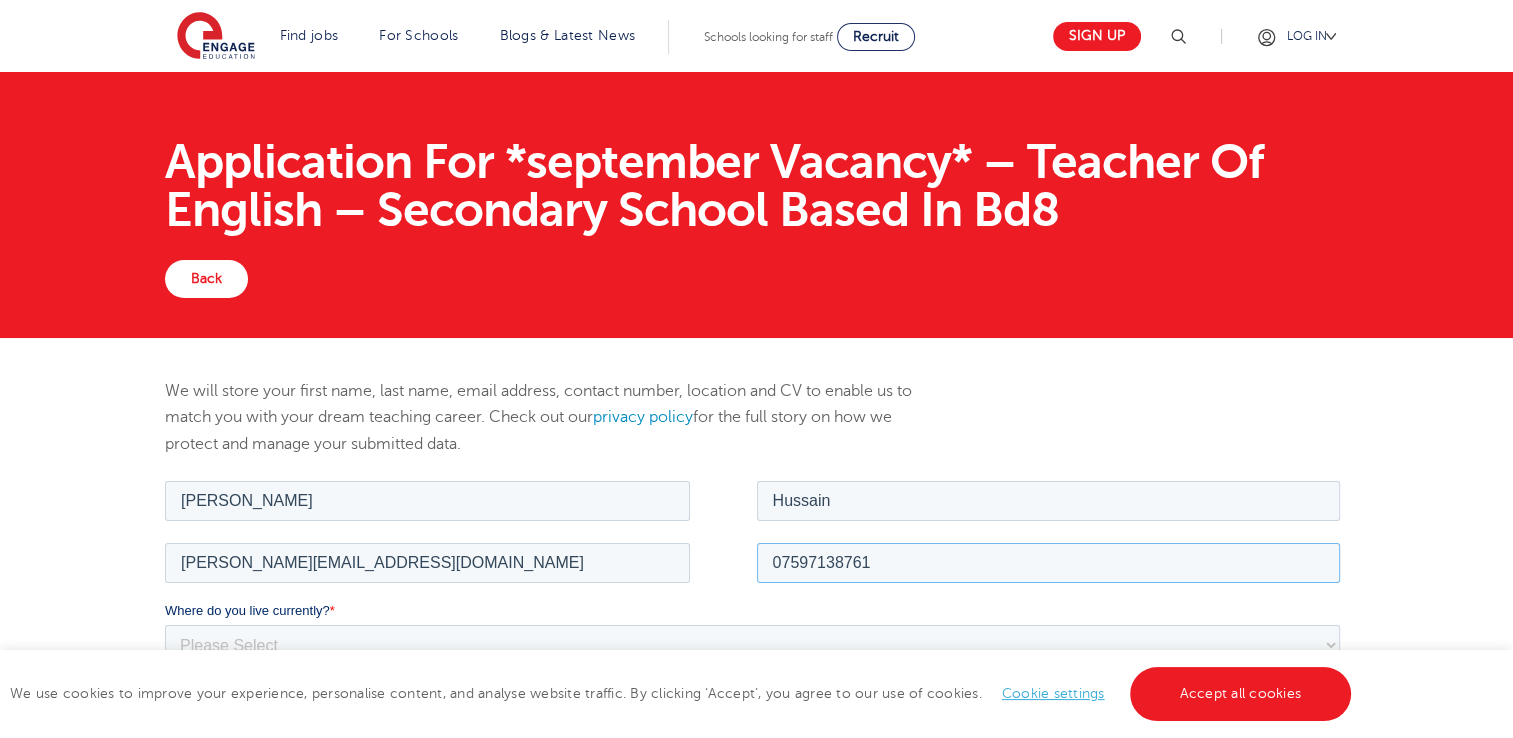 type on "07597138761" 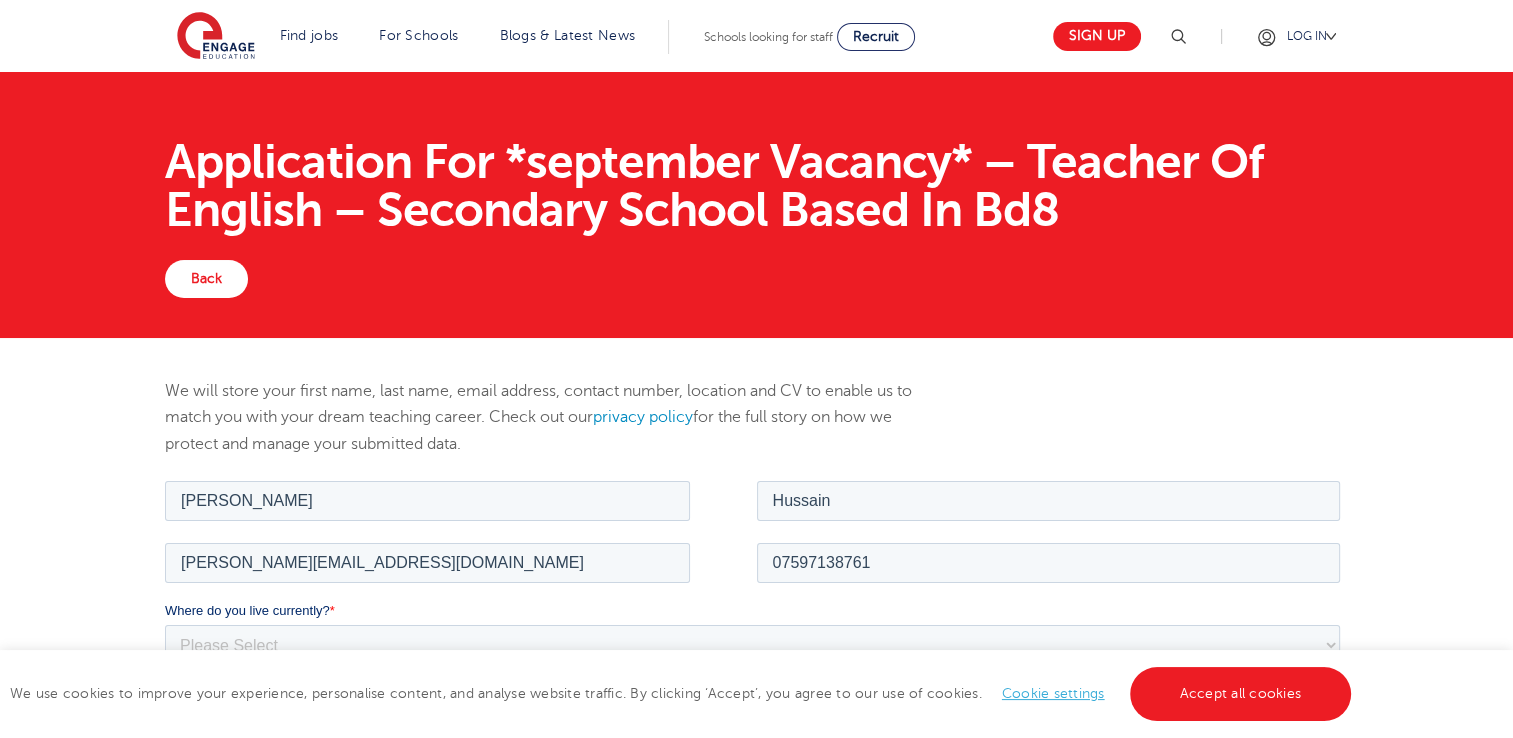 click on "We will store your first name, last name, email address, contact number, location and CV to enable us to match you with your dream teaching career. Check out our  privacy policy  for the full story on how we protect and manage your submitted data." at bounding box center (756, 427) 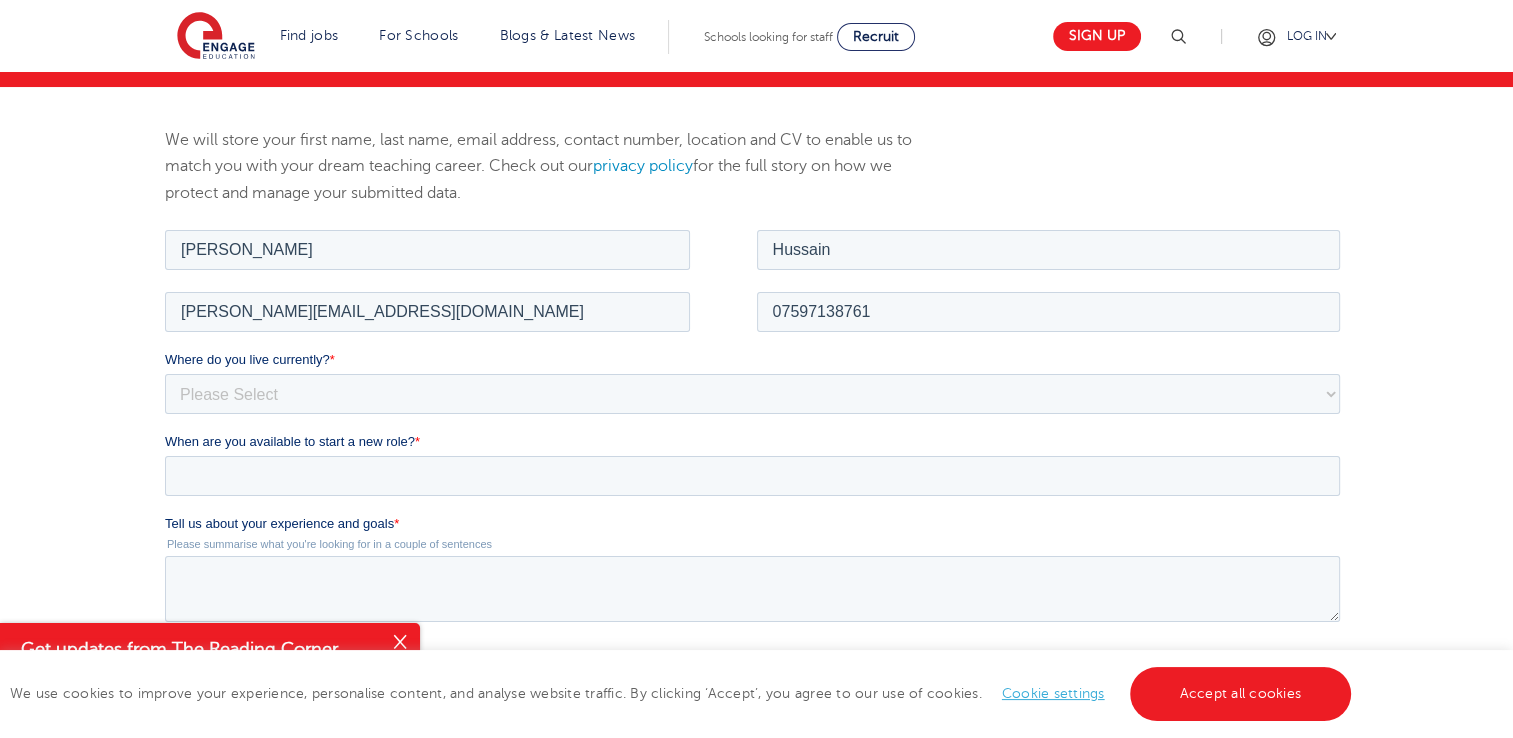 scroll, scrollTop: 239, scrollLeft: 0, axis: vertical 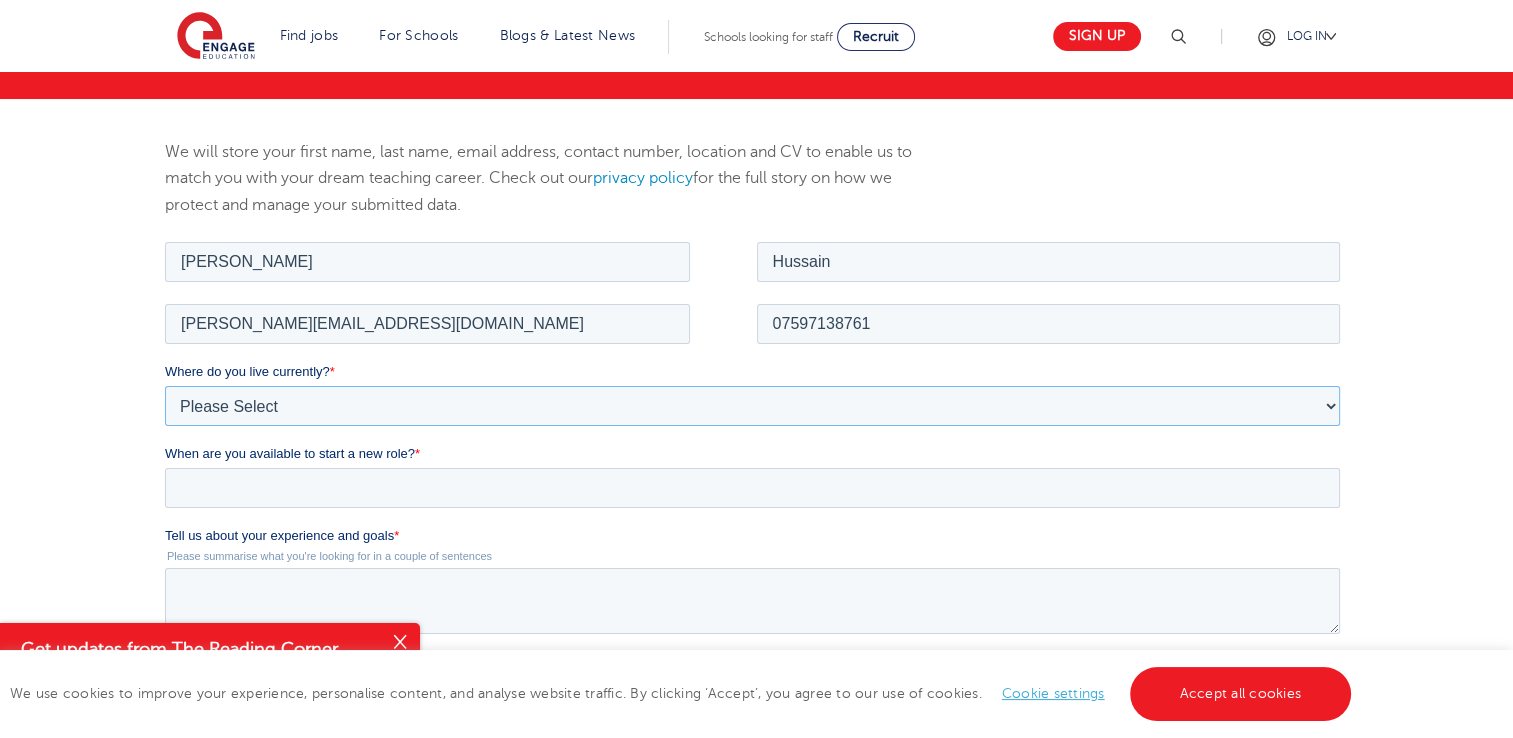 click on "Please Select [GEOGRAPHIC_DATA] [GEOGRAPHIC_DATA] [GEOGRAPHIC_DATA] [GEOGRAPHIC_DATA] [GEOGRAPHIC_DATA] [GEOGRAPHIC_DATA] [GEOGRAPHIC_DATA] [GEOGRAPHIC_DATA] [GEOGRAPHIC_DATA] [GEOGRAPHIC_DATA] [GEOGRAPHIC_DATA] [GEOGRAPHIC_DATA] [GEOGRAPHIC_DATA] [GEOGRAPHIC_DATA]" at bounding box center (752, 405) 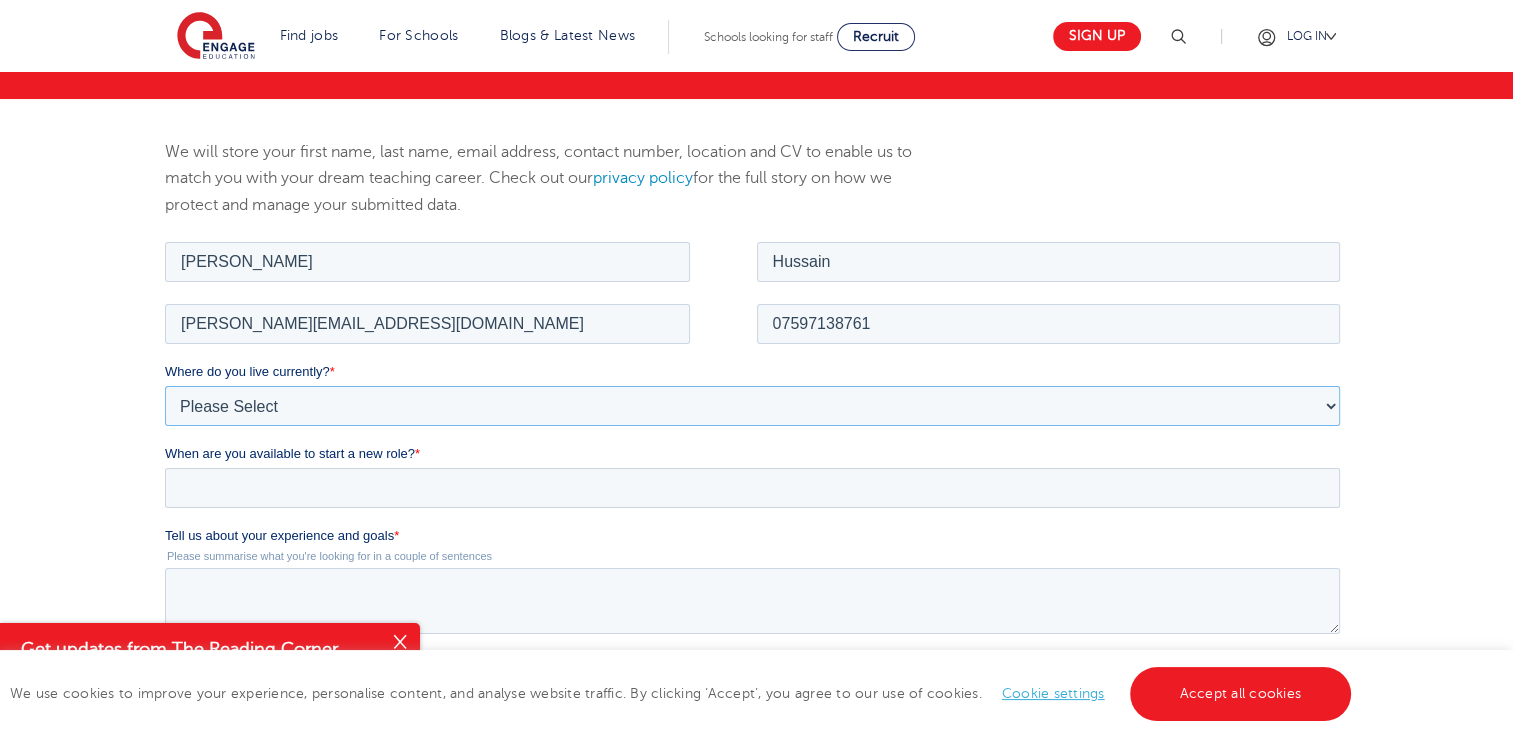 select on "UK" 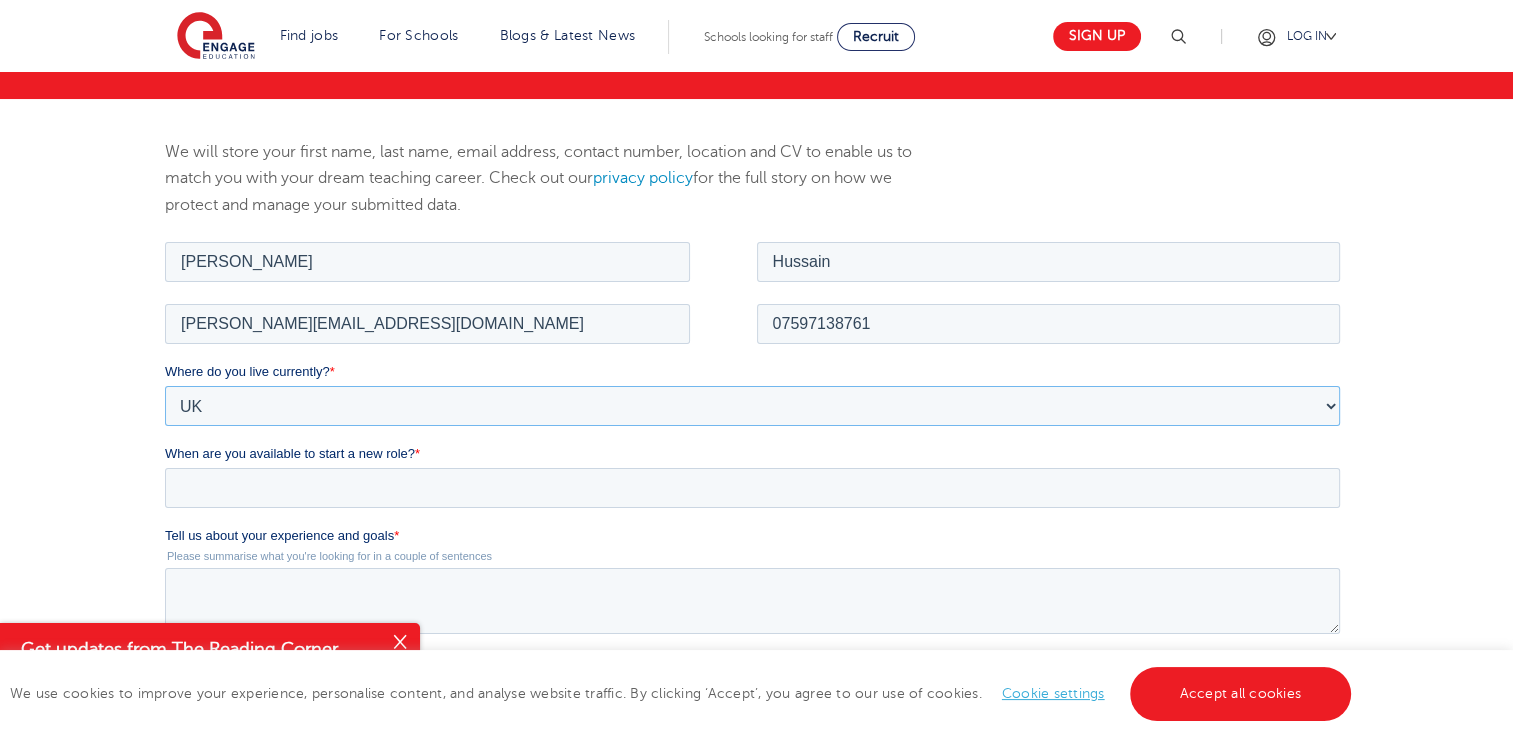 click on "Please Select [GEOGRAPHIC_DATA] [GEOGRAPHIC_DATA] [GEOGRAPHIC_DATA] [GEOGRAPHIC_DATA] [GEOGRAPHIC_DATA] [GEOGRAPHIC_DATA] [GEOGRAPHIC_DATA] [GEOGRAPHIC_DATA] [GEOGRAPHIC_DATA] [GEOGRAPHIC_DATA] [GEOGRAPHIC_DATA] [GEOGRAPHIC_DATA] [GEOGRAPHIC_DATA] [GEOGRAPHIC_DATA]" at bounding box center [752, 405] 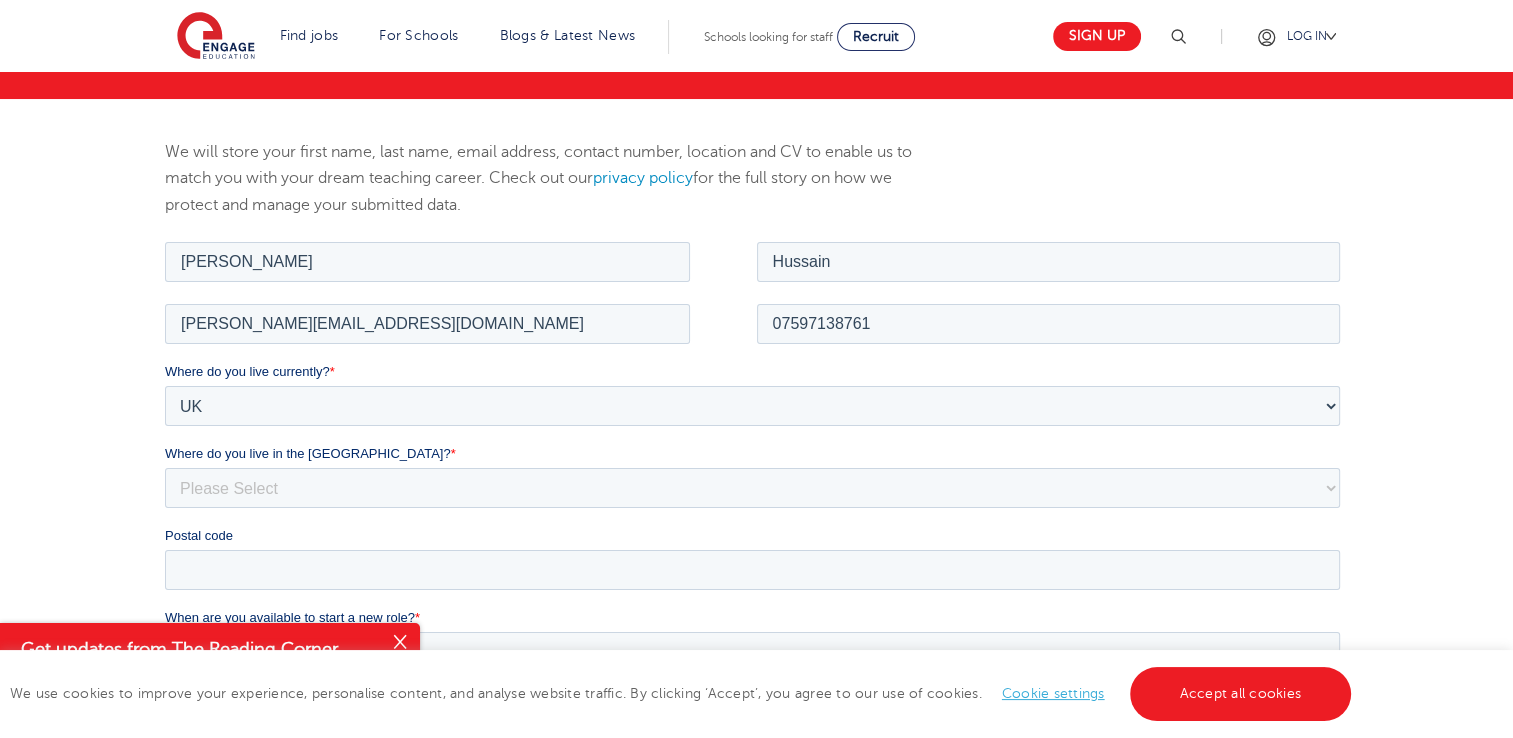click on "We will store your first name, last name, email address, contact number, location and CV to enable us to match you with your dream teaching career. Check out our  privacy policy  for the full story on how we protect and manage your submitted data." at bounding box center [756, 632] 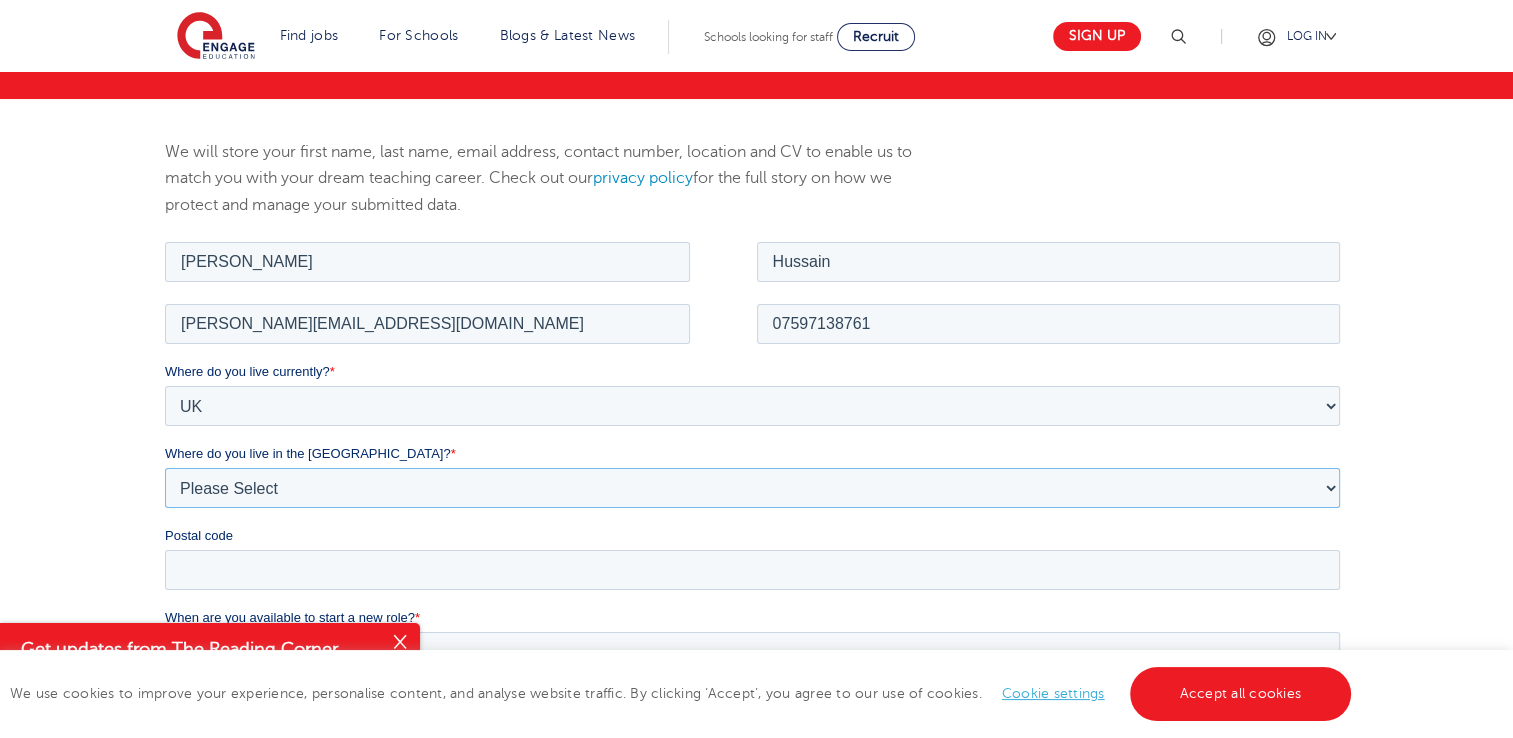 click on "Please Select Overseas [GEOGRAPHIC_DATA] [GEOGRAPHIC_DATA] [GEOGRAPHIC_DATA] [GEOGRAPHIC_DATA] [GEOGRAPHIC_DATA] [GEOGRAPHIC_DATA] [GEOGRAPHIC_DATA] [GEOGRAPHIC_DATA] and [GEOGRAPHIC_DATA] [GEOGRAPHIC_DATA] [GEOGRAPHIC_DATA] [GEOGRAPHIC_DATA] [GEOGRAPHIC_DATA] [GEOGRAPHIC_DATA] [GEOGRAPHIC_DATA] City of [GEOGRAPHIC_DATA] [GEOGRAPHIC_DATA] [GEOGRAPHIC_DATA] [GEOGRAPHIC_DATA] [GEOGRAPHIC_DATA] [GEOGRAPHIC_DATA] [GEOGRAPHIC_DATA] [GEOGRAPHIC_DATA] [GEOGRAPHIC_DATA] [GEOGRAPHIC_DATA] and [GEOGRAPHIC_DATA] [GEOGRAPHIC_DATA] [GEOGRAPHIC_DATA] [GEOGRAPHIC_DATA] [GEOGRAPHIC_DATA] [GEOGRAPHIC_DATA] [GEOGRAPHIC_DATA] [GEOGRAPHIC_DATA] [GEOGRAPHIC_DATA] [GEOGRAPHIC_DATA][PERSON_NAME][GEOGRAPHIC_DATA] [GEOGRAPHIC_DATA] [GEOGRAPHIC_DATA] [GEOGRAPHIC_DATA] [GEOGRAPHIC_DATA] [GEOGRAPHIC_DATA] [GEOGRAPHIC_DATA] [GEOGRAPHIC_DATA] [GEOGRAPHIC_DATA] [GEOGRAPHIC_DATA] [GEOGRAPHIC_DATA] [GEOGRAPHIC_DATA] [GEOGRAPHIC_DATA] [GEOGRAPHIC_DATA] [PERSON_NAME][GEOGRAPHIC_DATA] [GEOGRAPHIC_DATA] [GEOGRAPHIC_DATA] [GEOGRAPHIC_DATA] [GEOGRAPHIC_DATA] [GEOGRAPHIC_DATA] [GEOGRAPHIC_DATA] [GEOGRAPHIC_DATA] [GEOGRAPHIC_DATA] [GEOGRAPHIC_DATA] [GEOGRAPHIC_DATA] [GEOGRAPHIC_DATA] [GEOGRAPHIC_DATA] [GEOGRAPHIC_DATA] [GEOGRAPHIC_DATA] [GEOGRAPHIC_DATA] [GEOGRAPHIC_DATA] [GEOGRAPHIC_DATA] [GEOGRAPHIC_DATA] [GEOGRAPHIC_DATA] [GEOGRAPHIC_DATA] [GEOGRAPHIC_DATA] [GEOGRAPHIC_DATA] [GEOGRAPHIC_DATA] [GEOGRAPHIC_DATA] [GEOGRAPHIC_DATA] [GEOGRAPHIC_DATA] [GEOGRAPHIC_DATA] [GEOGRAPHIC_DATA] [GEOGRAPHIC_DATA] [GEOGRAPHIC_DATA] [GEOGRAPHIC_DATA] [GEOGRAPHIC_DATA] [GEOGRAPHIC_DATA] [GEOGRAPHIC_DATA] [GEOGRAPHIC_DATA] and [GEOGRAPHIC_DATA] [GEOGRAPHIC_DATA] [GEOGRAPHIC_DATA] [GEOGRAPHIC_DATA]" at bounding box center [752, 487] 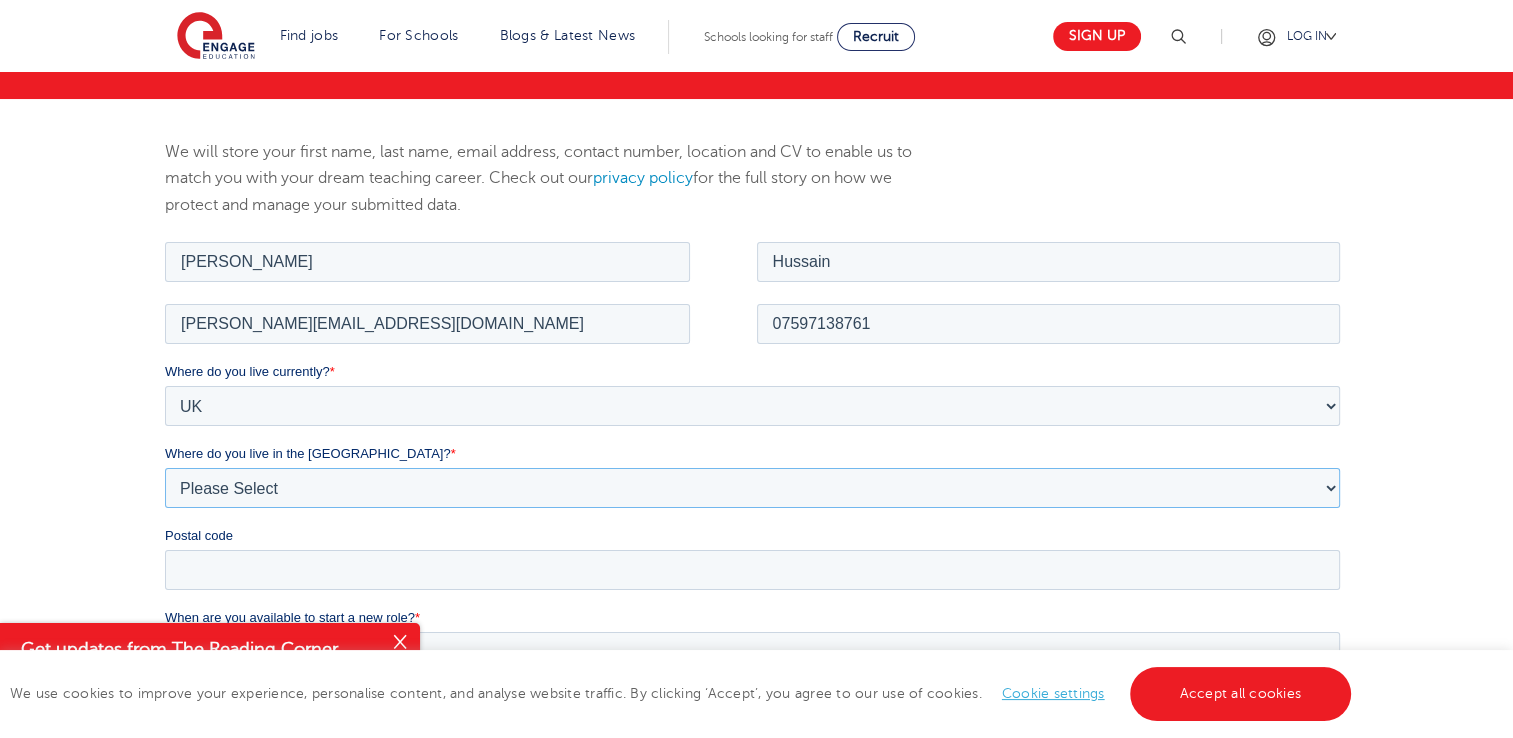 select on "Bradford" 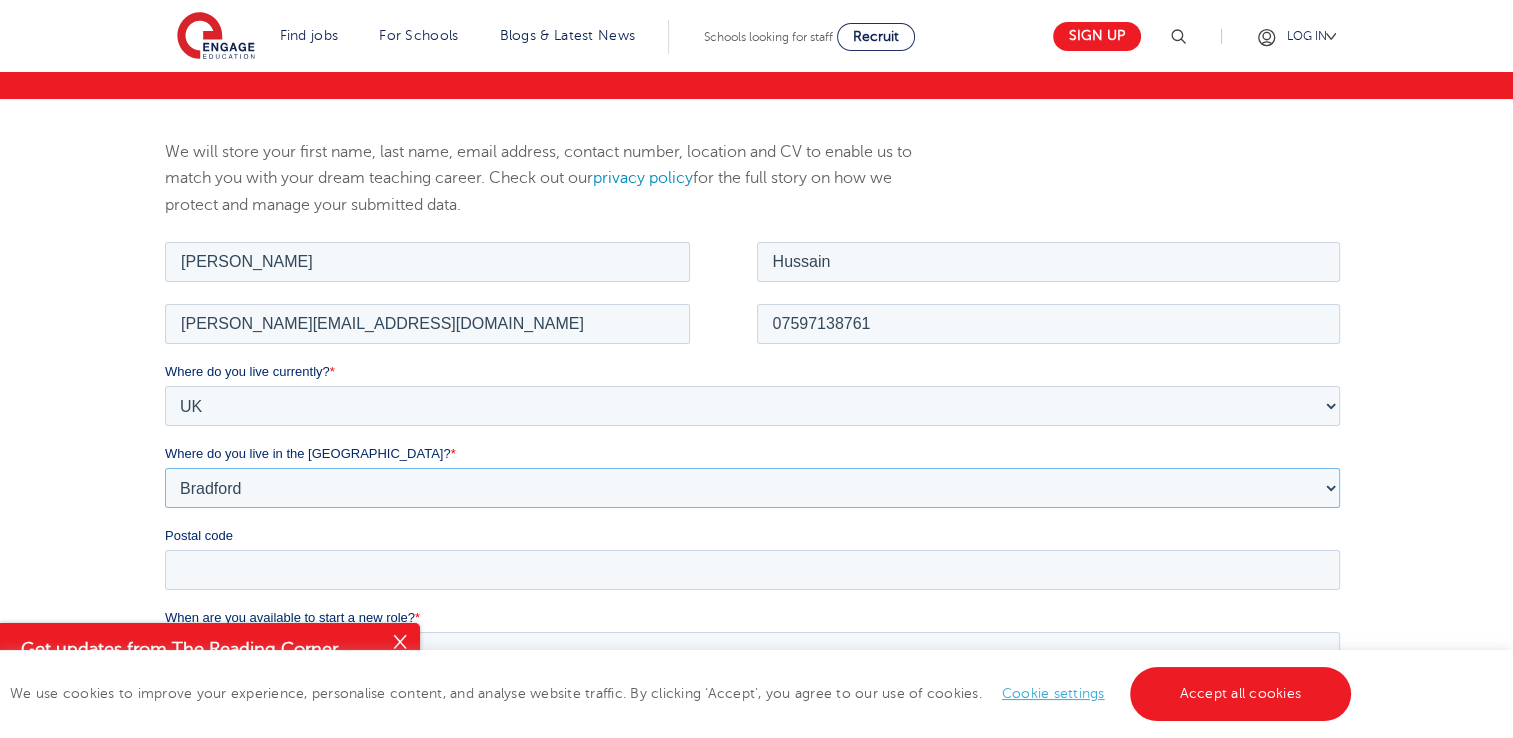 click on "Please Select Overseas [GEOGRAPHIC_DATA] [GEOGRAPHIC_DATA] [GEOGRAPHIC_DATA] [GEOGRAPHIC_DATA] [GEOGRAPHIC_DATA] [GEOGRAPHIC_DATA] [GEOGRAPHIC_DATA] [GEOGRAPHIC_DATA] and [GEOGRAPHIC_DATA] [GEOGRAPHIC_DATA] [GEOGRAPHIC_DATA] [GEOGRAPHIC_DATA] [GEOGRAPHIC_DATA] [GEOGRAPHIC_DATA] [GEOGRAPHIC_DATA] City of [GEOGRAPHIC_DATA] [GEOGRAPHIC_DATA] [GEOGRAPHIC_DATA] [GEOGRAPHIC_DATA] [GEOGRAPHIC_DATA] [GEOGRAPHIC_DATA] [GEOGRAPHIC_DATA] [GEOGRAPHIC_DATA] [GEOGRAPHIC_DATA] [GEOGRAPHIC_DATA] and [GEOGRAPHIC_DATA] [GEOGRAPHIC_DATA] [GEOGRAPHIC_DATA] [GEOGRAPHIC_DATA] [GEOGRAPHIC_DATA] [GEOGRAPHIC_DATA] [GEOGRAPHIC_DATA] [GEOGRAPHIC_DATA] [GEOGRAPHIC_DATA] [GEOGRAPHIC_DATA][PERSON_NAME][GEOGRAPHIC_DATA] [GEOGRAPHIC_DATA] [GEOGRAPHIC_DATA] [GEOGRAPHIC_DATA] [GEOGRAPHIC_DATA] [GEOGRAPHIC_DATA] [GEOGRAPHIC_DATA] [GEOGRAPHIC_DATA] [GEOGRAPHIC_DATA] [GEOGRAPHIC_DATA] [GEOGRAPHIC_DATA] [GEOGRAPHIC_DATA] [GEOGRAPHIC_DATA] [GEOGRAPHIC_DATA] [PERSON_NAME][GEOGRAPHIC_DATA] [GEOGRAPHIC_DATA] [GEOGRAPHIC_DATA] [GEOGRAPHIC_DATA] [GEOGRAPHIC_DATA] [GEOGRAPHIC_DATA] [GEOGRAPHIC_DATA] [GEOGRAPHIC_DATA] [GEOGRAPHIC_DATA] [GEOGRAPHIC_DATA] [GEOGRAPHIC_DATA] [GEOGRAPHIC_DATA] [GEOGRAPHIC_DATA] [GEOGRAPHIC_DATA] [GEOGRAPHIC_DATA] [GEOGRAPHIC_DATA] [GEOGRAPHIC_DATA] [GEOGRAPHIC_DATA] [GEOGRAPHIC_DATA] [GEOGRAPHIC_DATA] [GEOGRAPHIC_DATA] [GEOGRAPHIC_DATA] [GEOGRAPHIC_DATA] [GEOGRAPHIC_DATA] [GEOGRAPHIC_DATA] [GEOGRAPHIC_DATA] [GEOGRAPHIC_DATA] [GEOGRAPHIC_DATA] [GEOGRAPHIC_DATA] [GEOGRAPHIC_DATA] [GEOGRAPHIC_DATA] [GEOGRAPHIC_DATA] [GEOGRAPHIC_DATA] [GEOGRAPHIC_DATA] [GEOGRAPHIC_DATA] [GEOGRAPHIC_DATA] and [GEOGRAPHIC_DATA] [GEOGRAPHIC_DATA] [GEOGRAPHIC_DATA] [GEOGRAPHIC_DATA]" at bounding box center (752, 487) 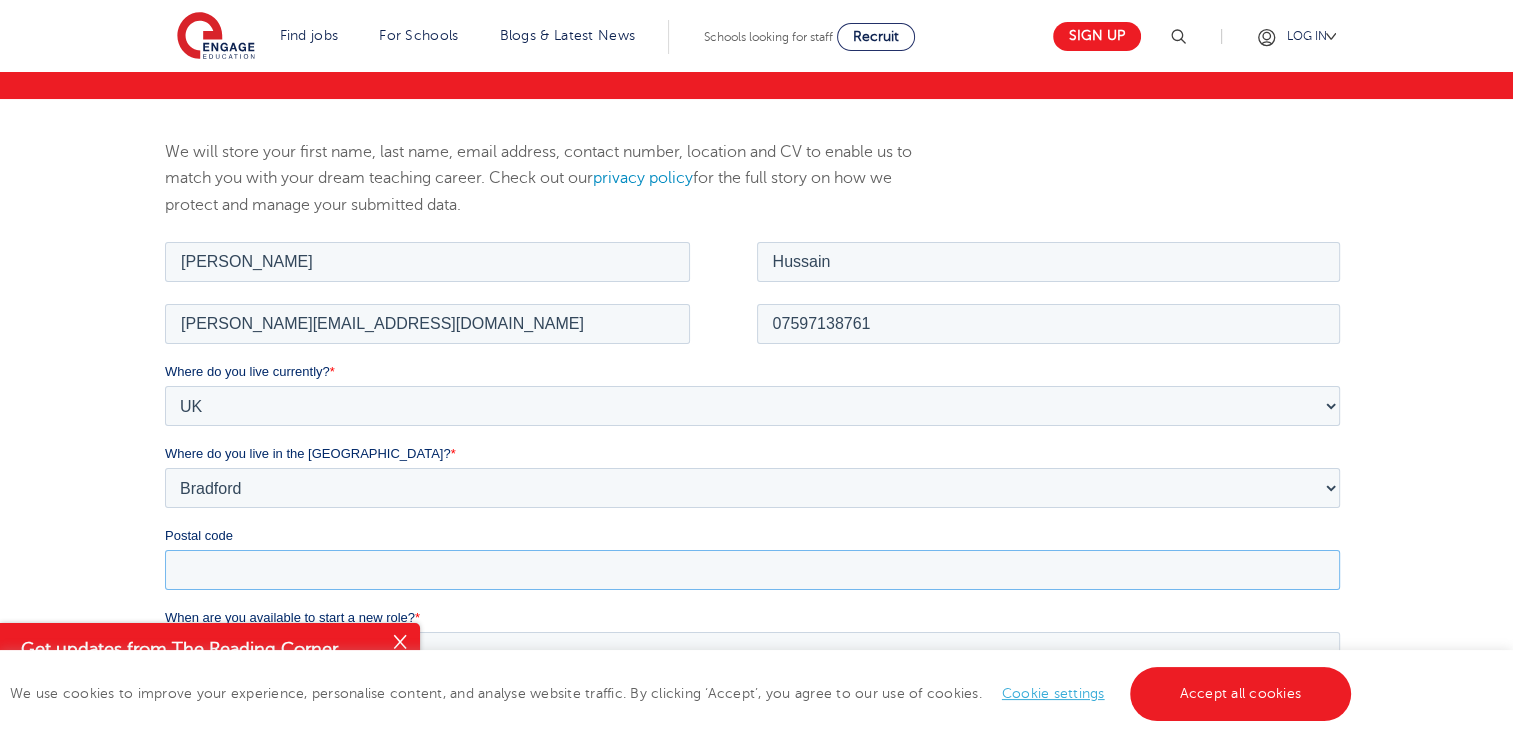 click on "Postal code" at bounding box center (752, 569) 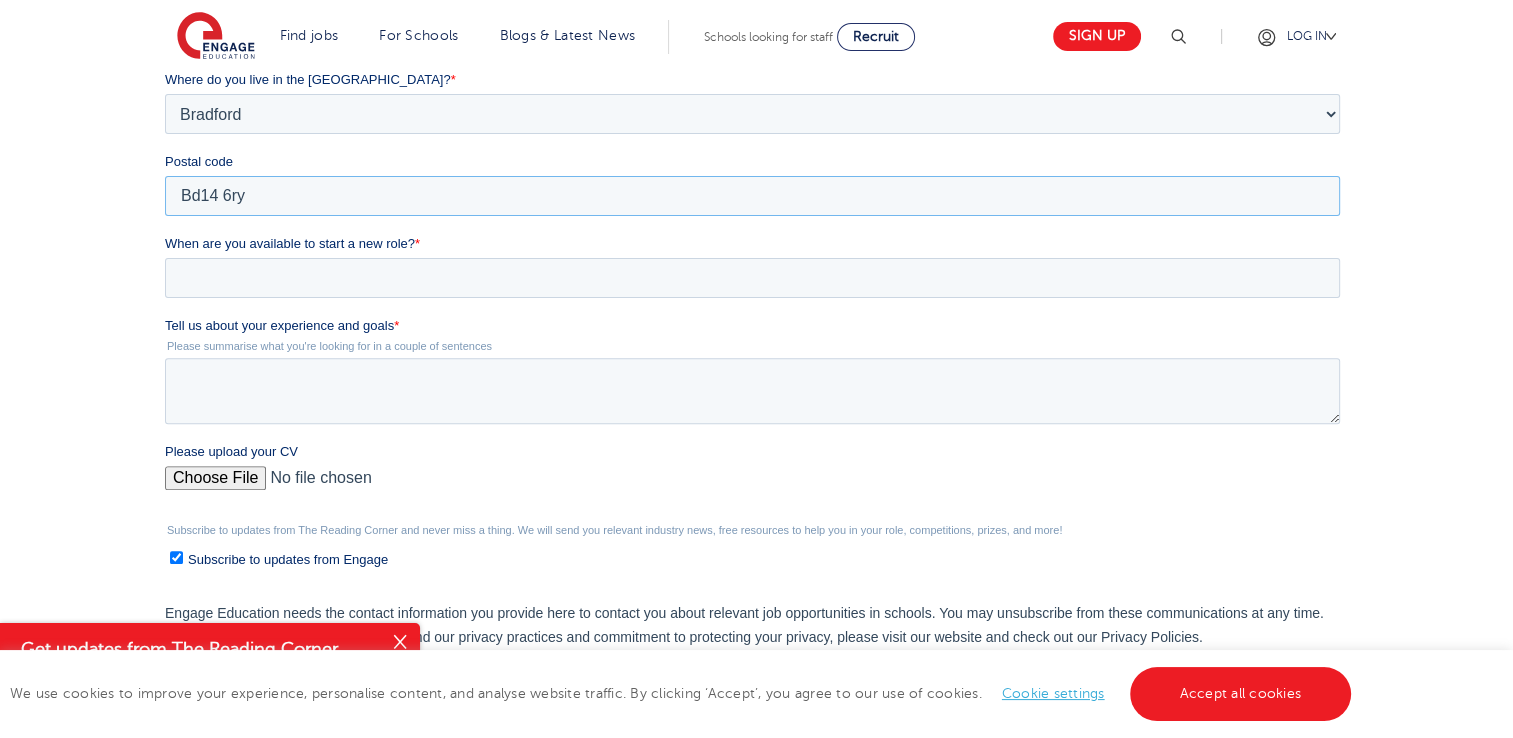 scroll, scrollTop: 632, scrollLeft: 0, axis: vertical 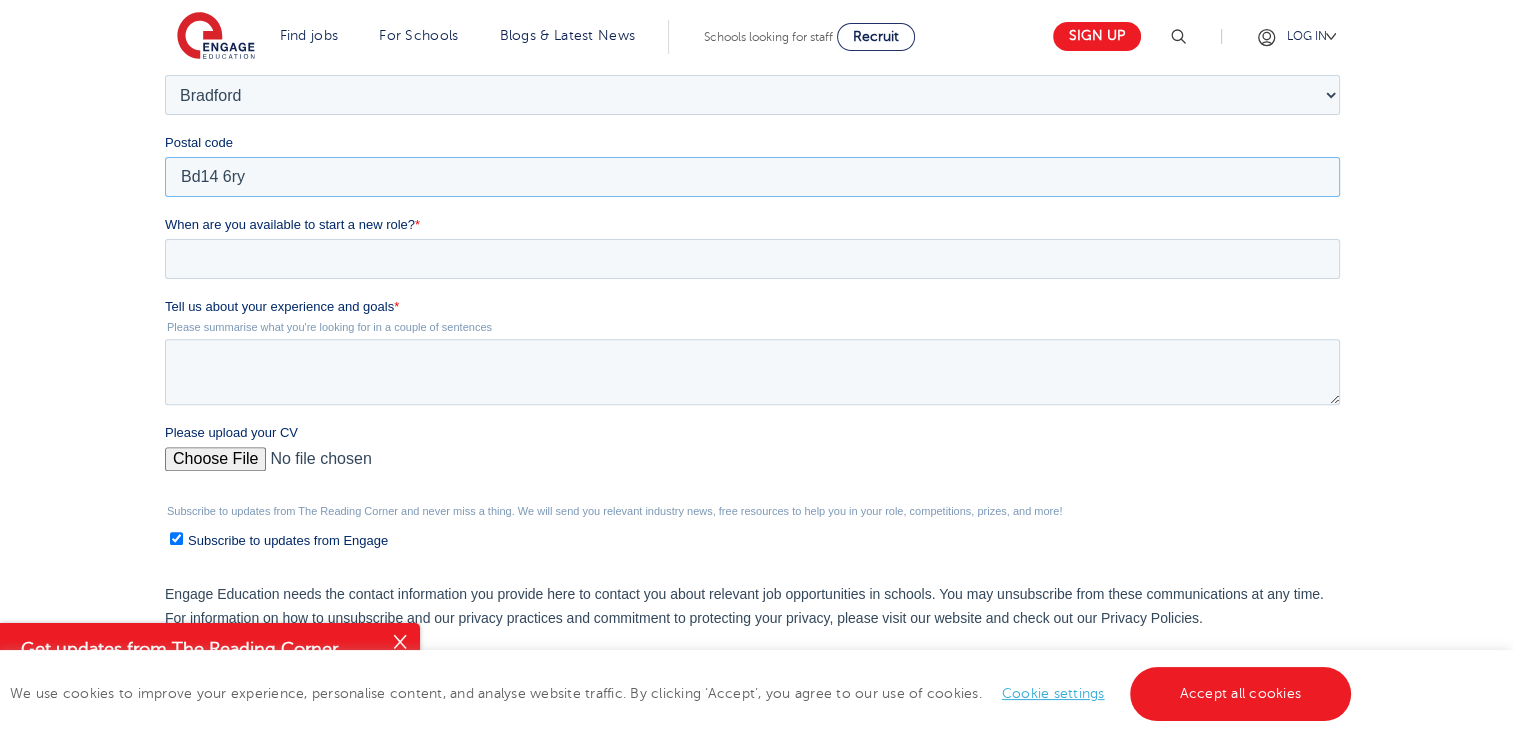 type on "Bd14 6ry" 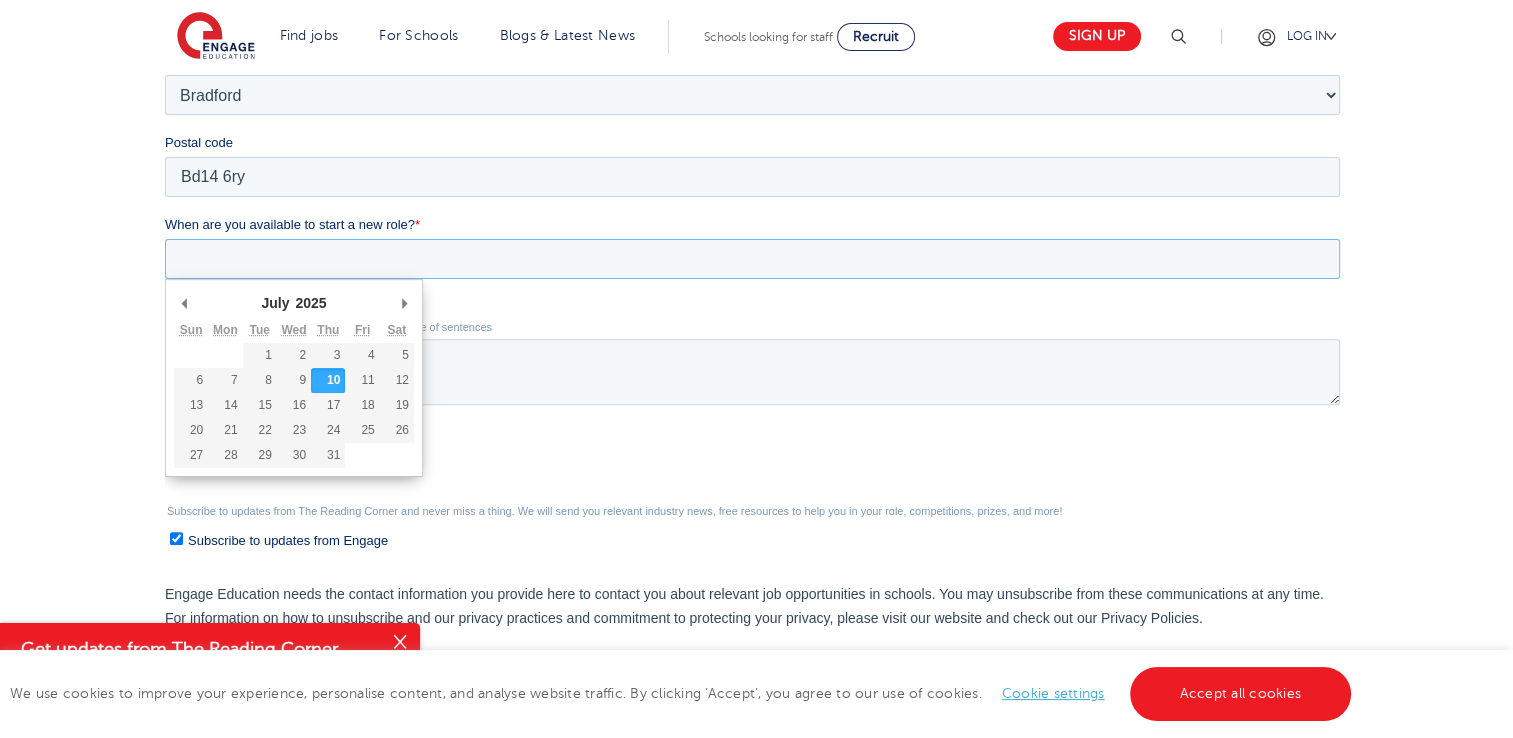 click on "When are you available to start a new role? *" at bounding box center [752, 259] 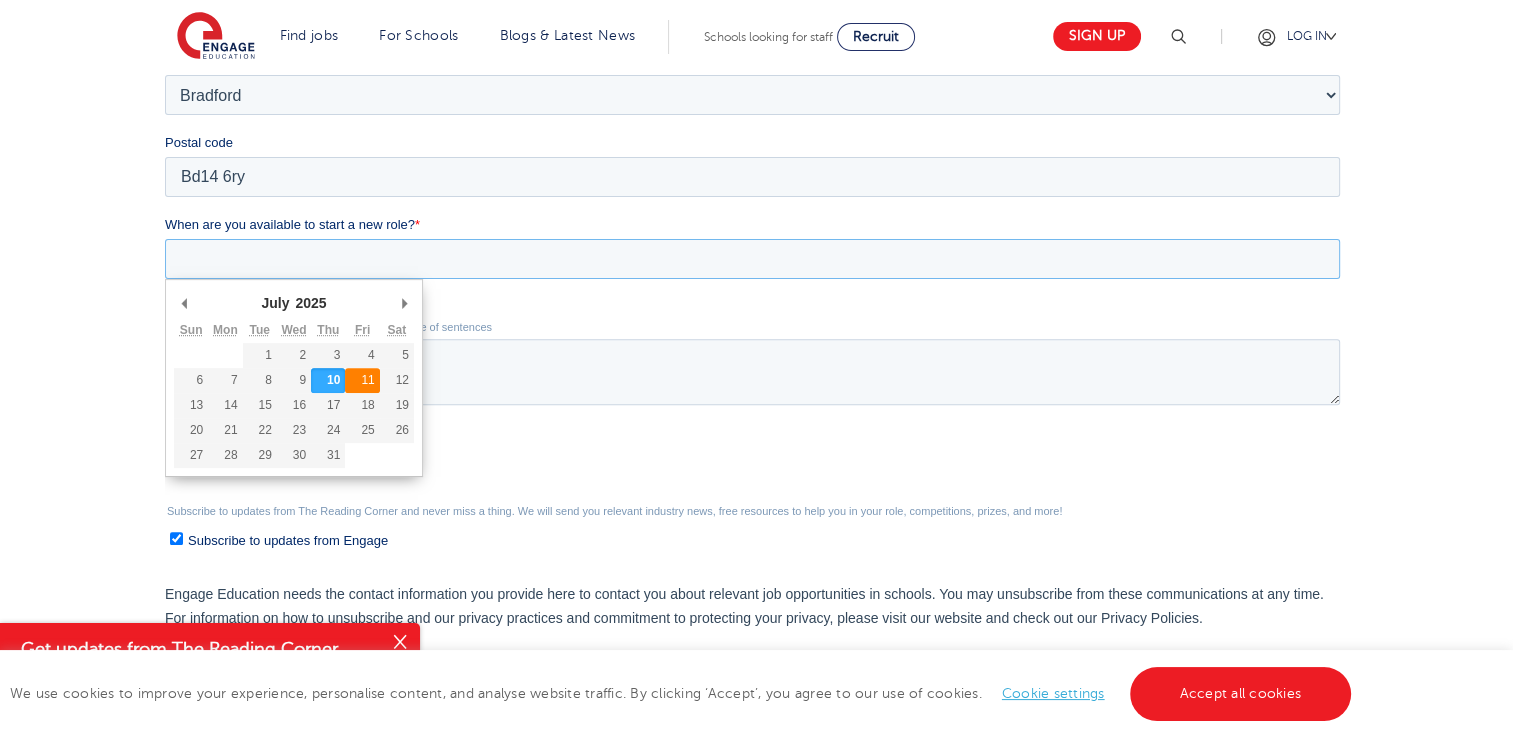 type on "[DATE]" 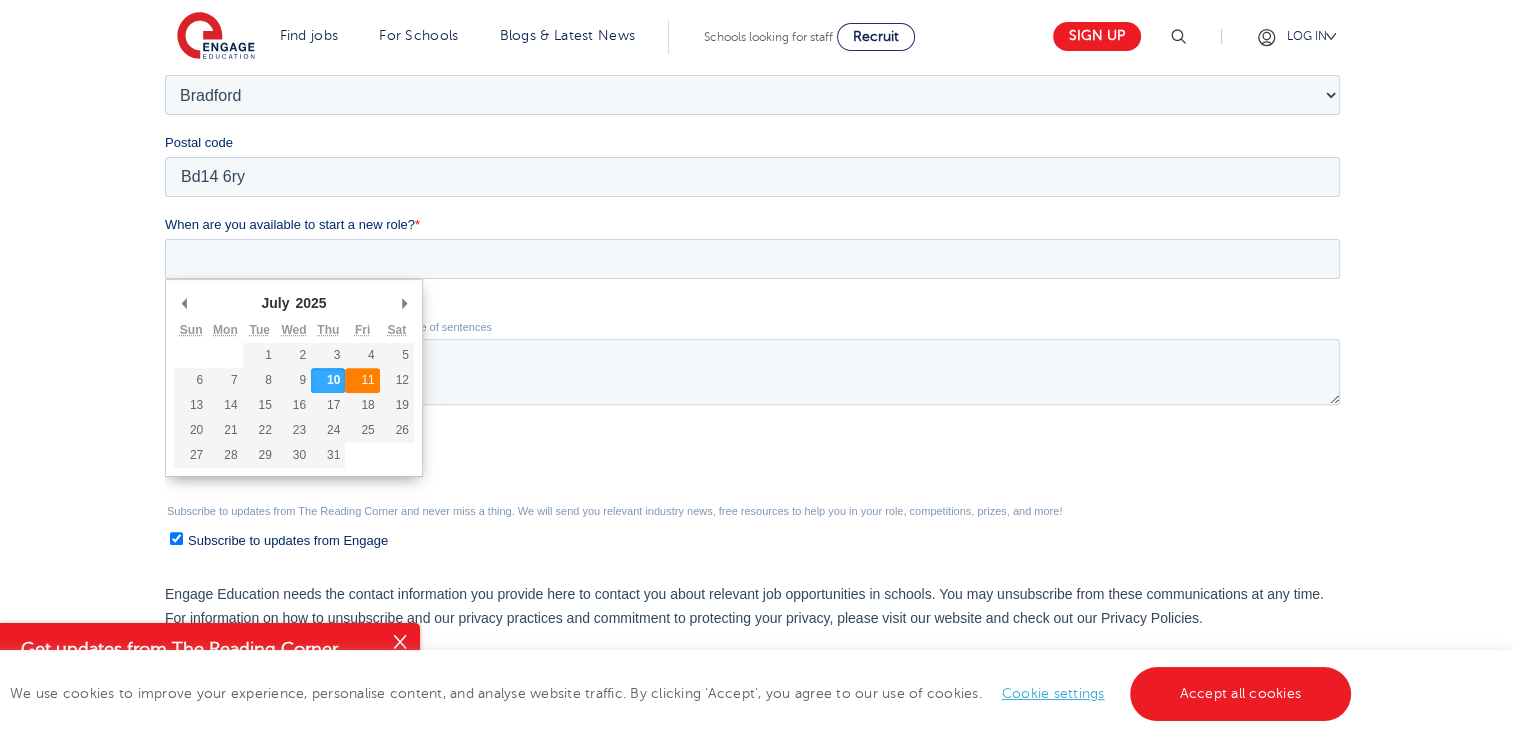 type on "[DATE]" 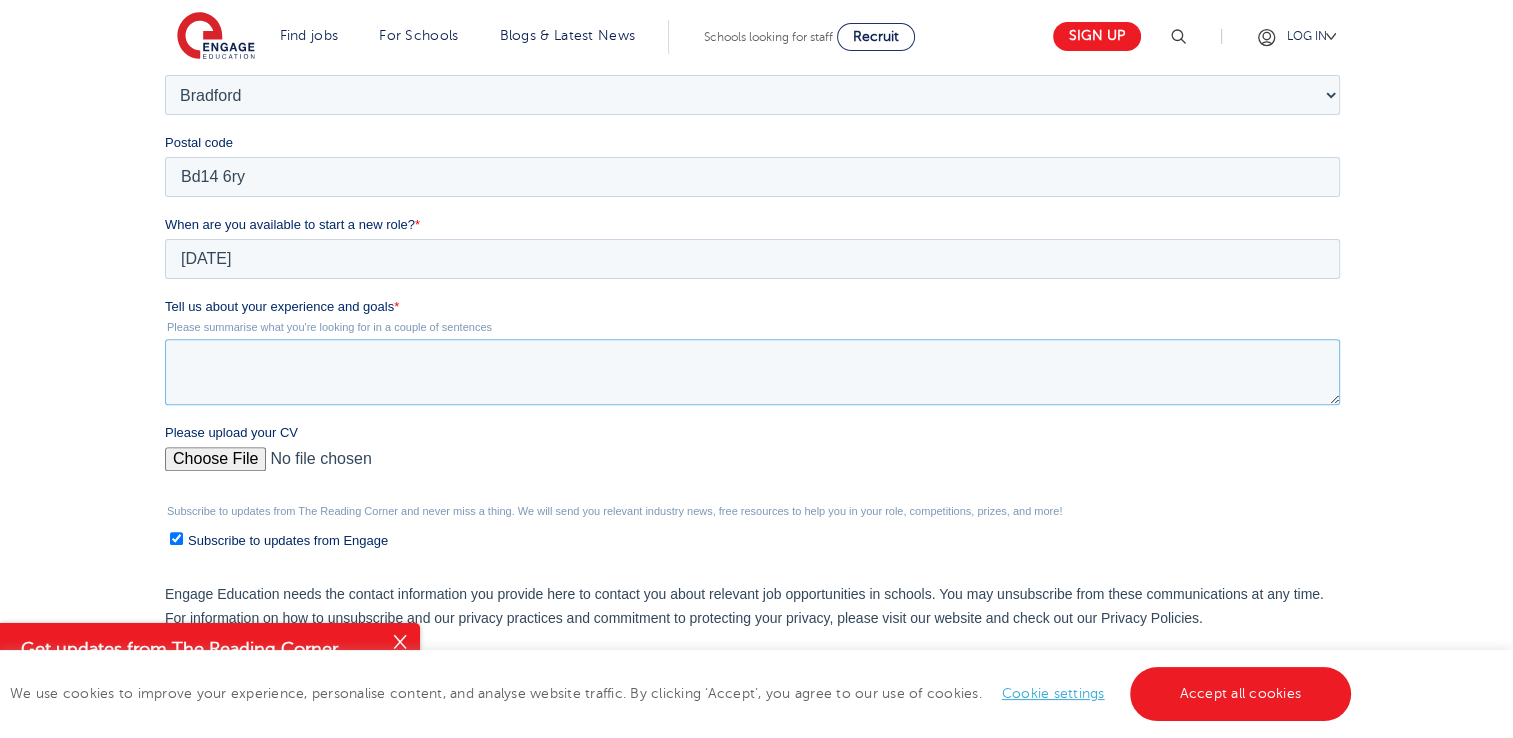 click on "Tell us about your experience and goals *" at bounding box center [752, 372] 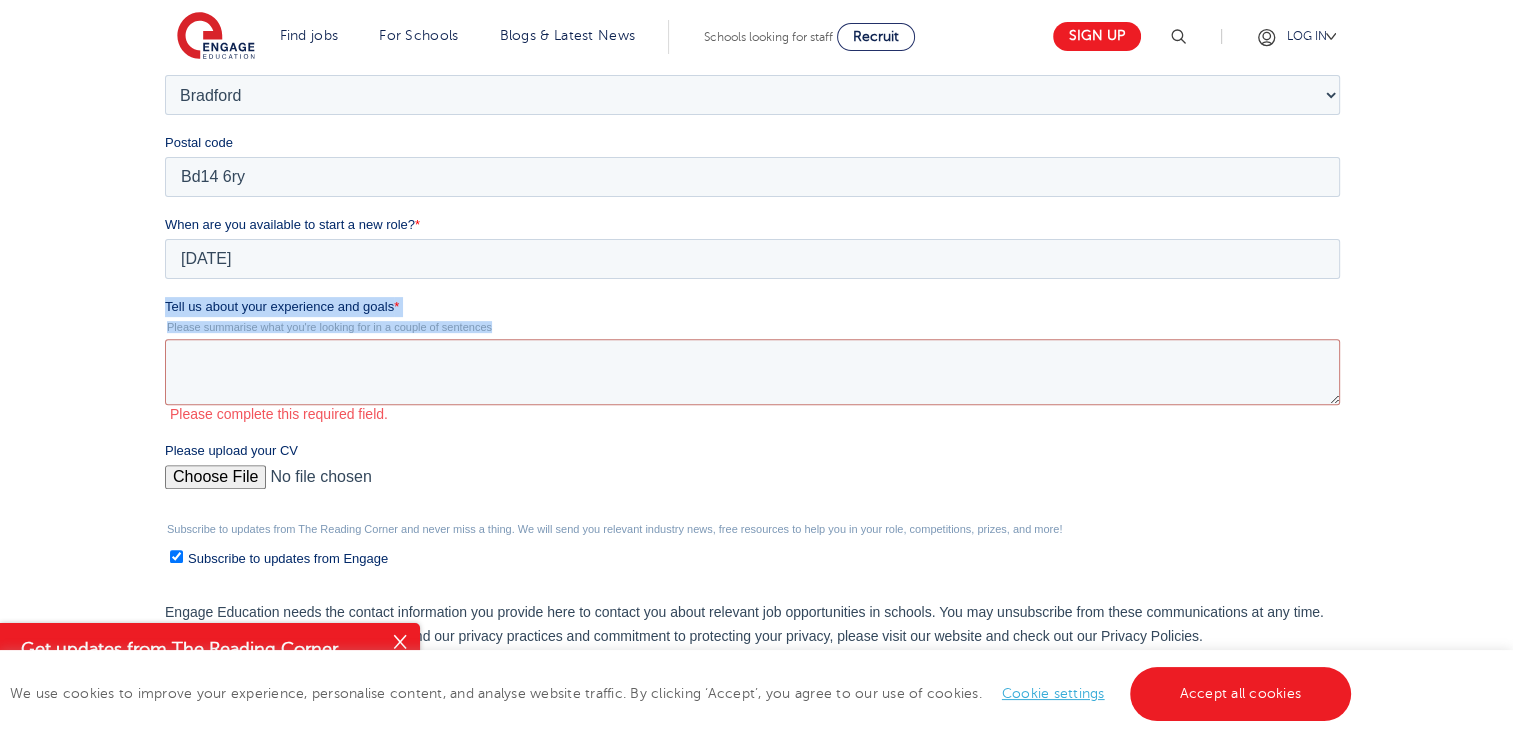 drag, startPoint x: 508, startPoint y: 328, endPoint x: 158, endPoint y: 312, distance: 350.3655 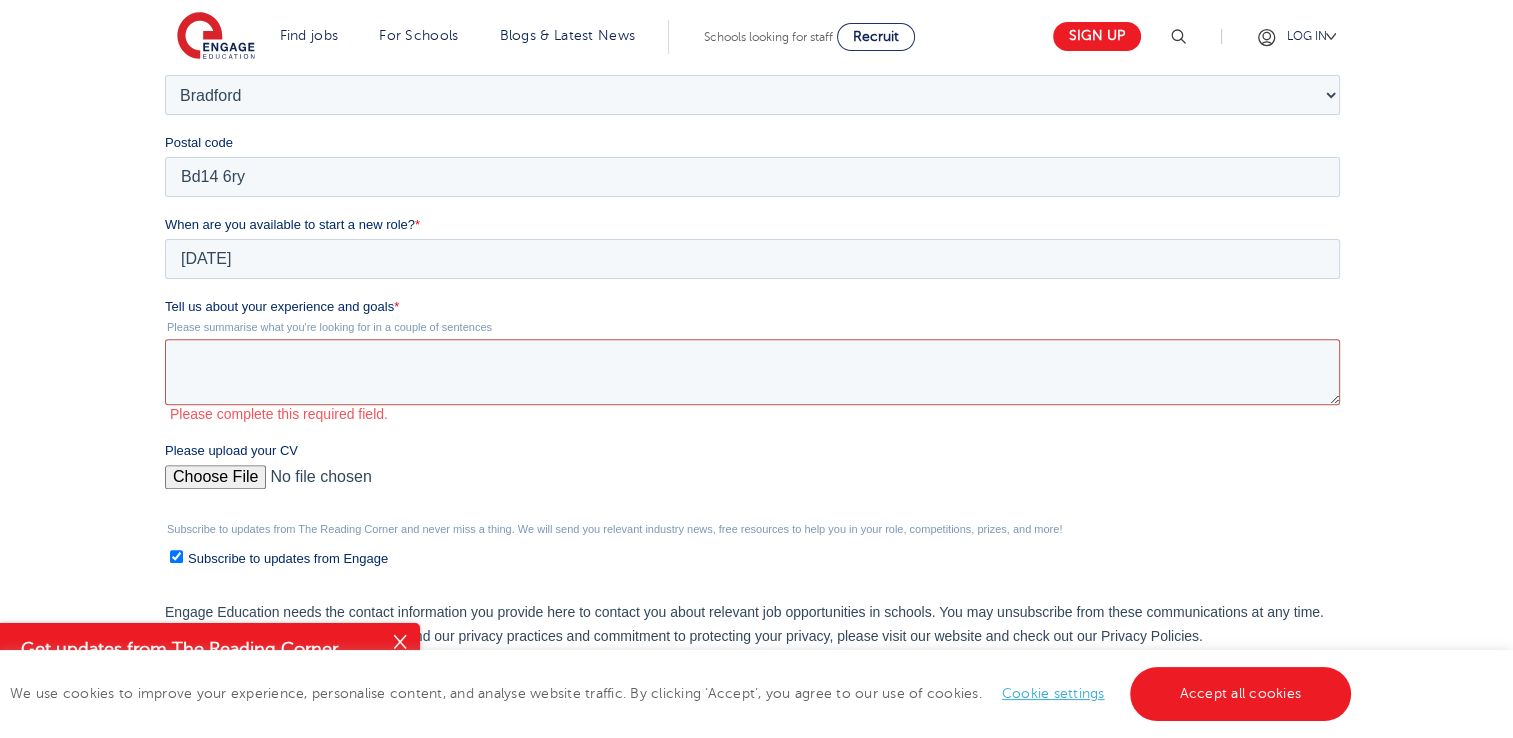 click on "Tell us about your experience and goals *" at bounding box center (752, 372) 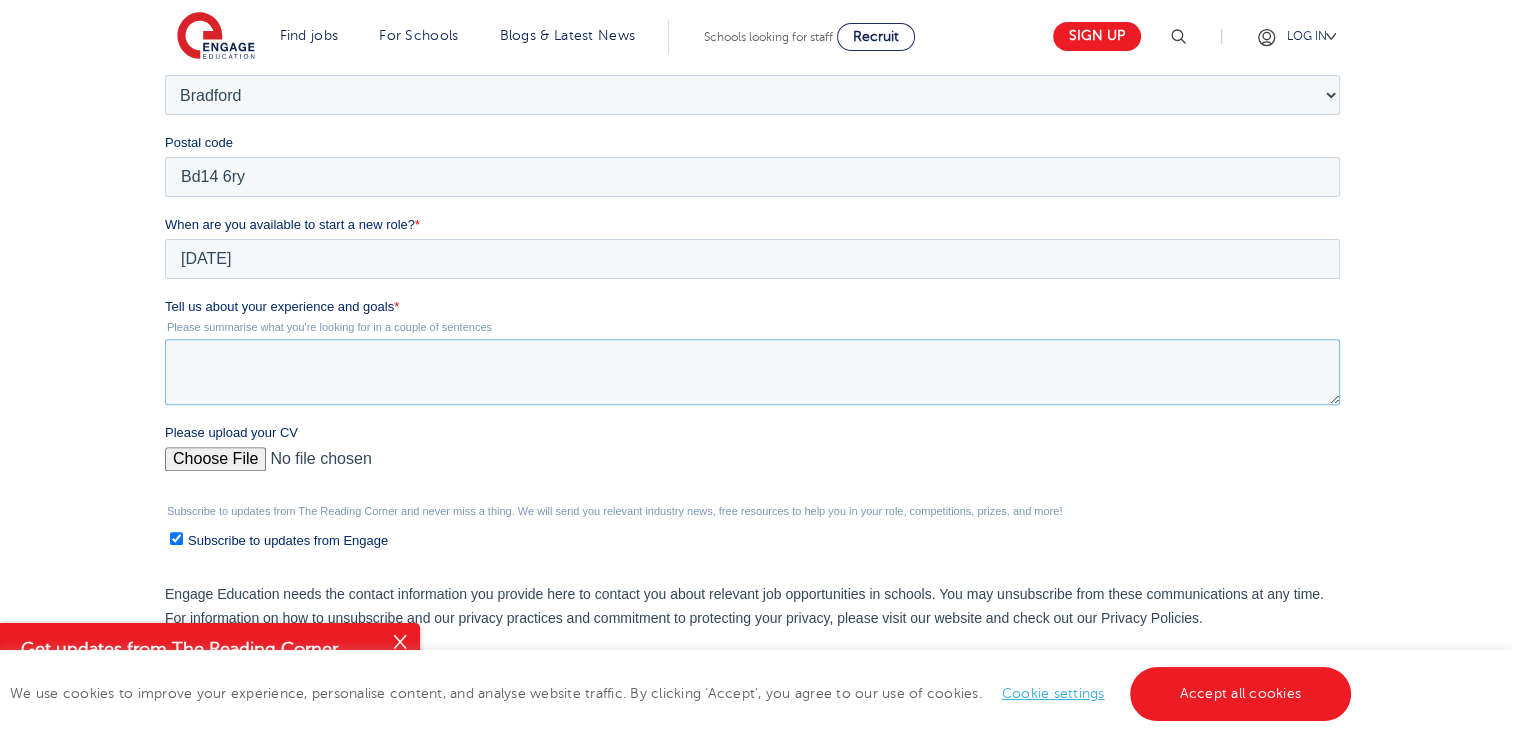paste on "I’m an experienced English teacher with a strong track record in raising achievement, particularly for EAL, SEND, and disadvantaged learners. I’m now seeking a values-driven UK school with high expectations, where I can contribute to outstanding outcomes through inclusive, ambitious teaching." 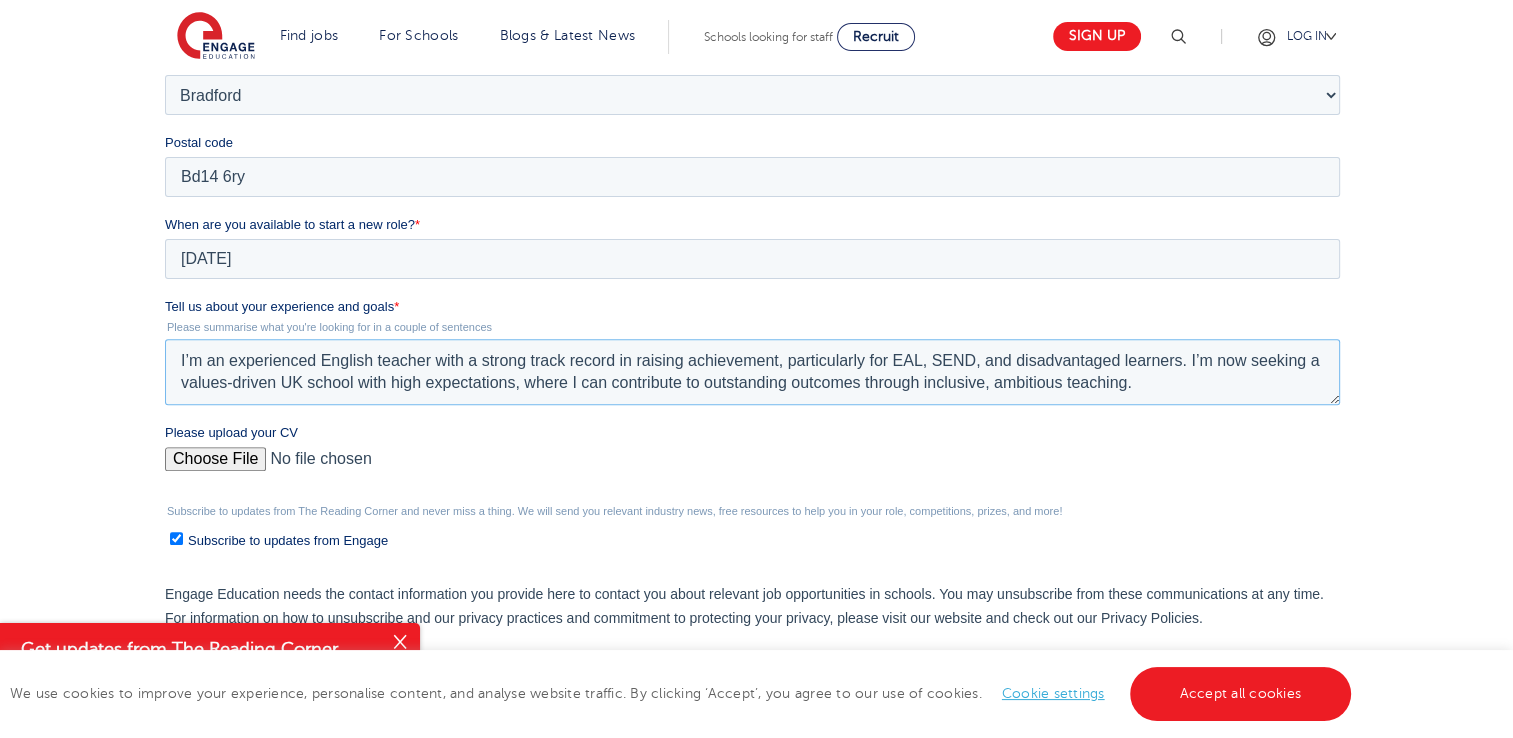 click on "I’m an experienced English teacher with a strong track record in raising achievement, particularly for EAL, SEND, and disadvantaged learners. I’m now seeking a values-driven UK school with high expectations, where I can contribute to outstanding outcomes through inclusive, ambitious teaching." at bounding box center (752, 372) 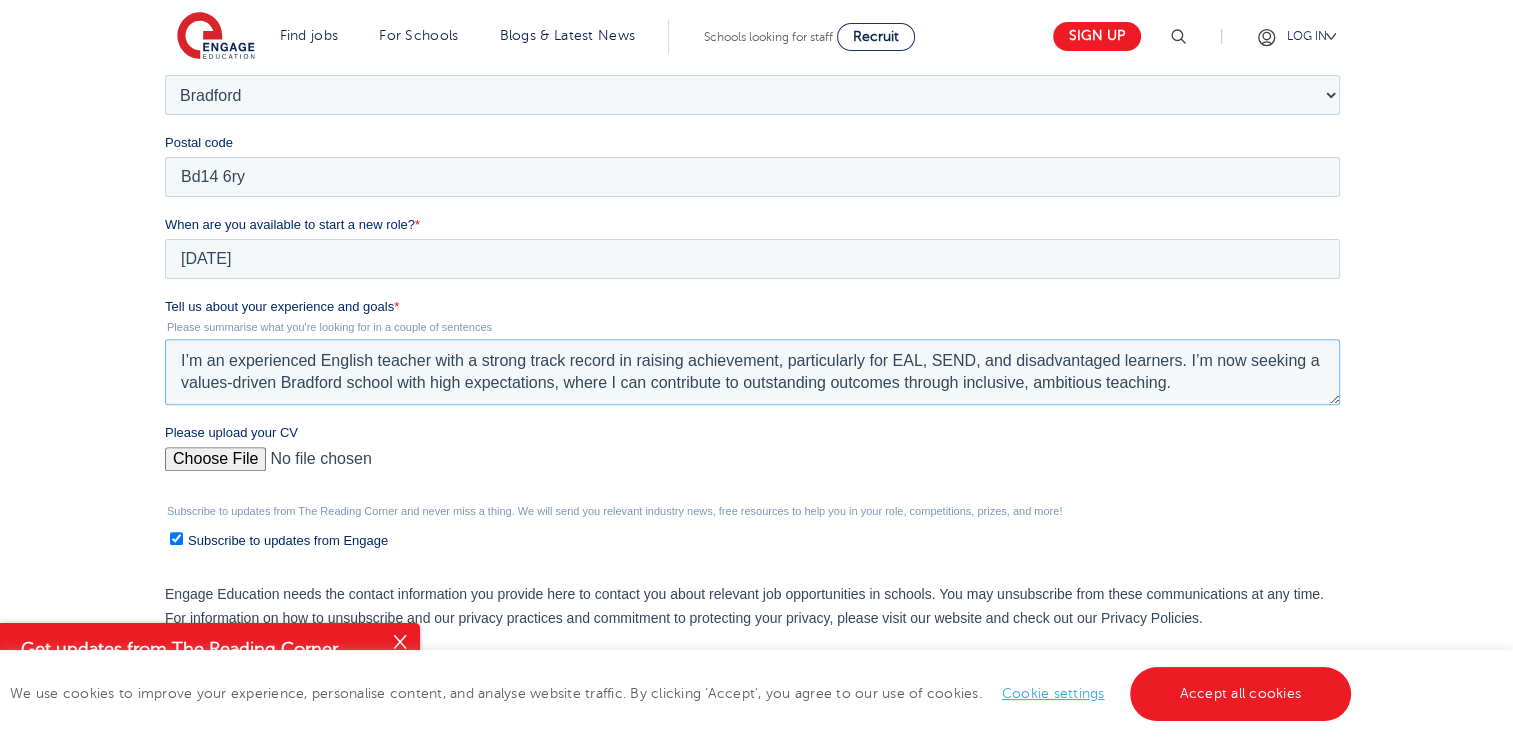 type on "I’m an experienced English teacher with a strong track record in raising achievement, particularly for EAL, SEND, and disadvantaged learners. I’m now seeking a values-driven Bradford school with high expectations, where I can contribute to outstanding outcomes through inclusive, ambitious teaching." 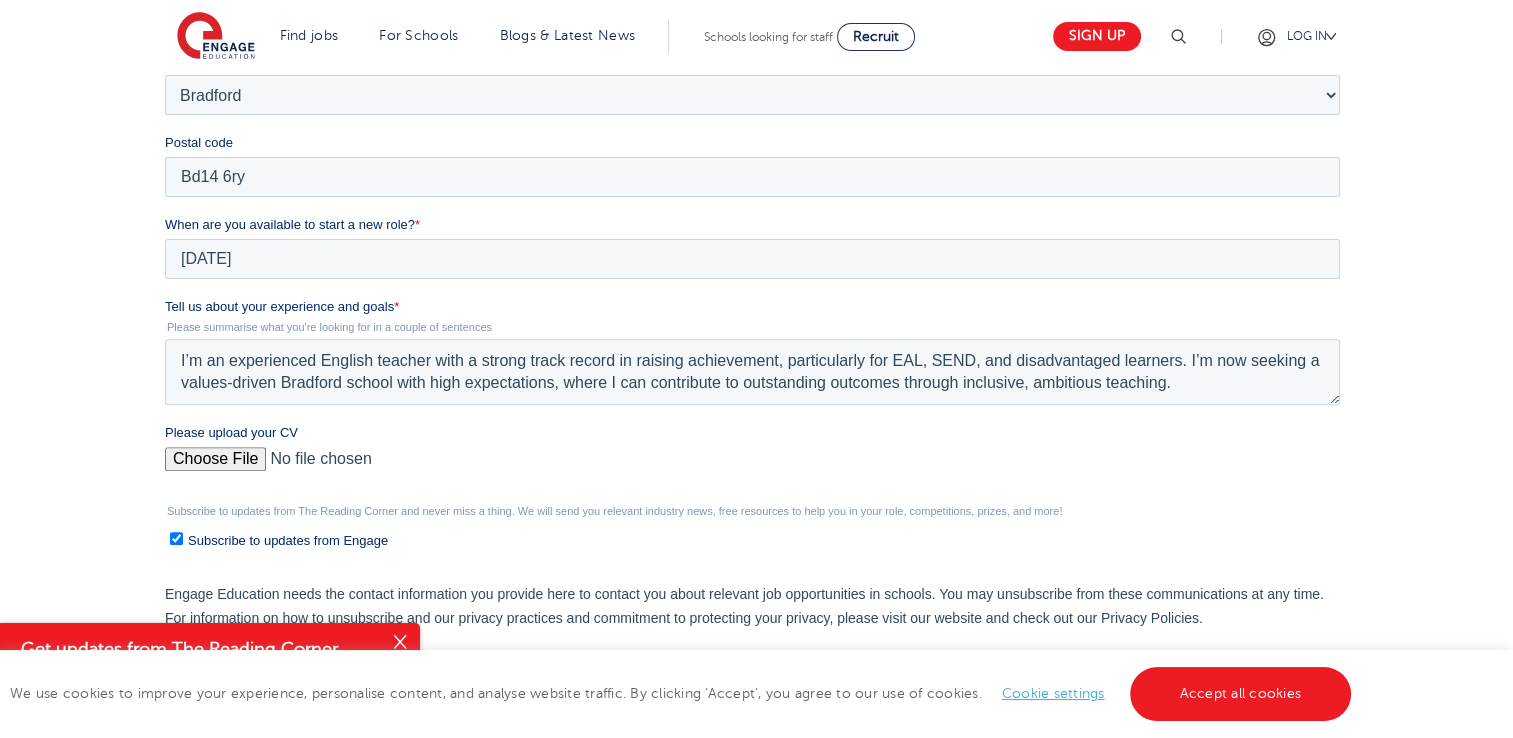 click on "Please upload your CV" at bounding box center [752, 467] 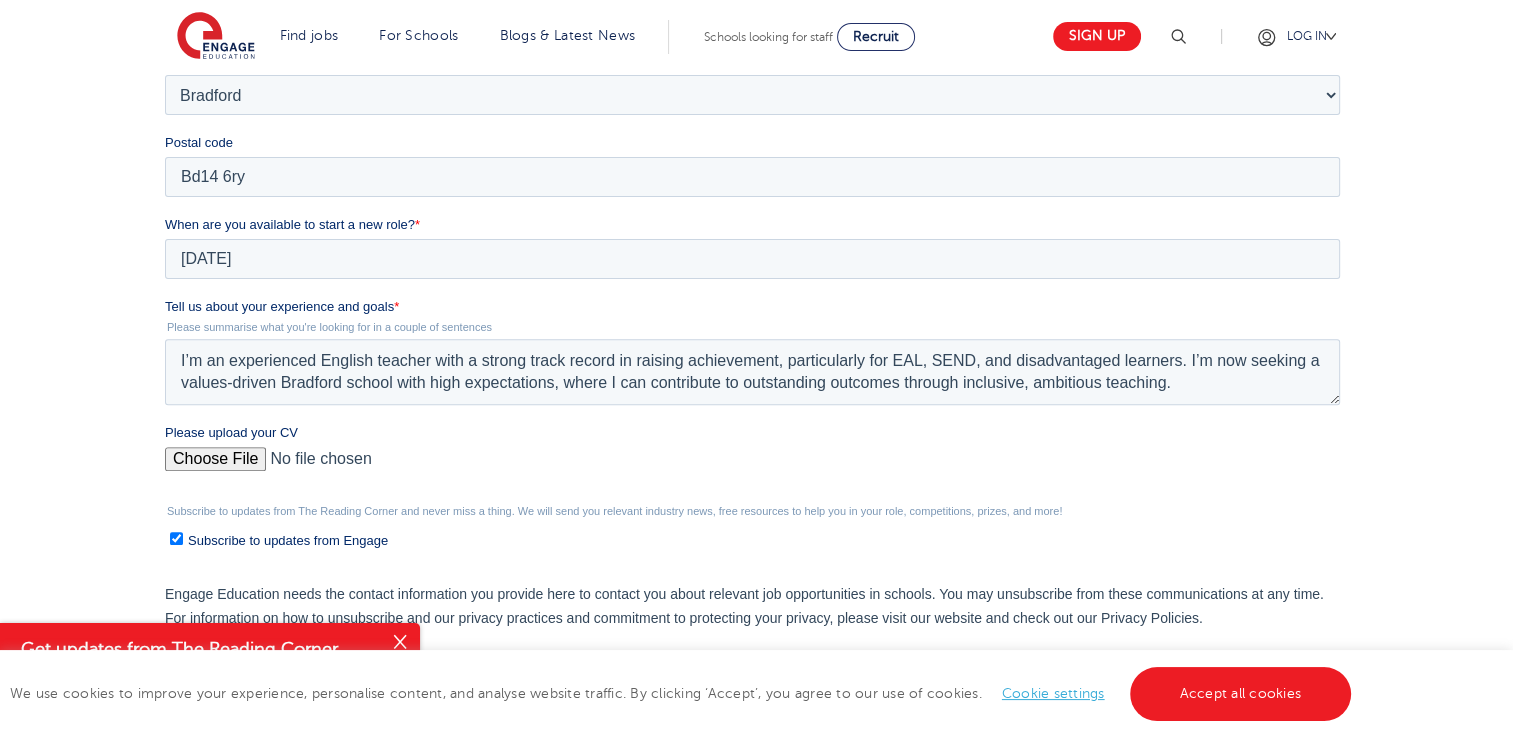 type on "C:\fakepath\[PERSON_NAME] CV .pdf" 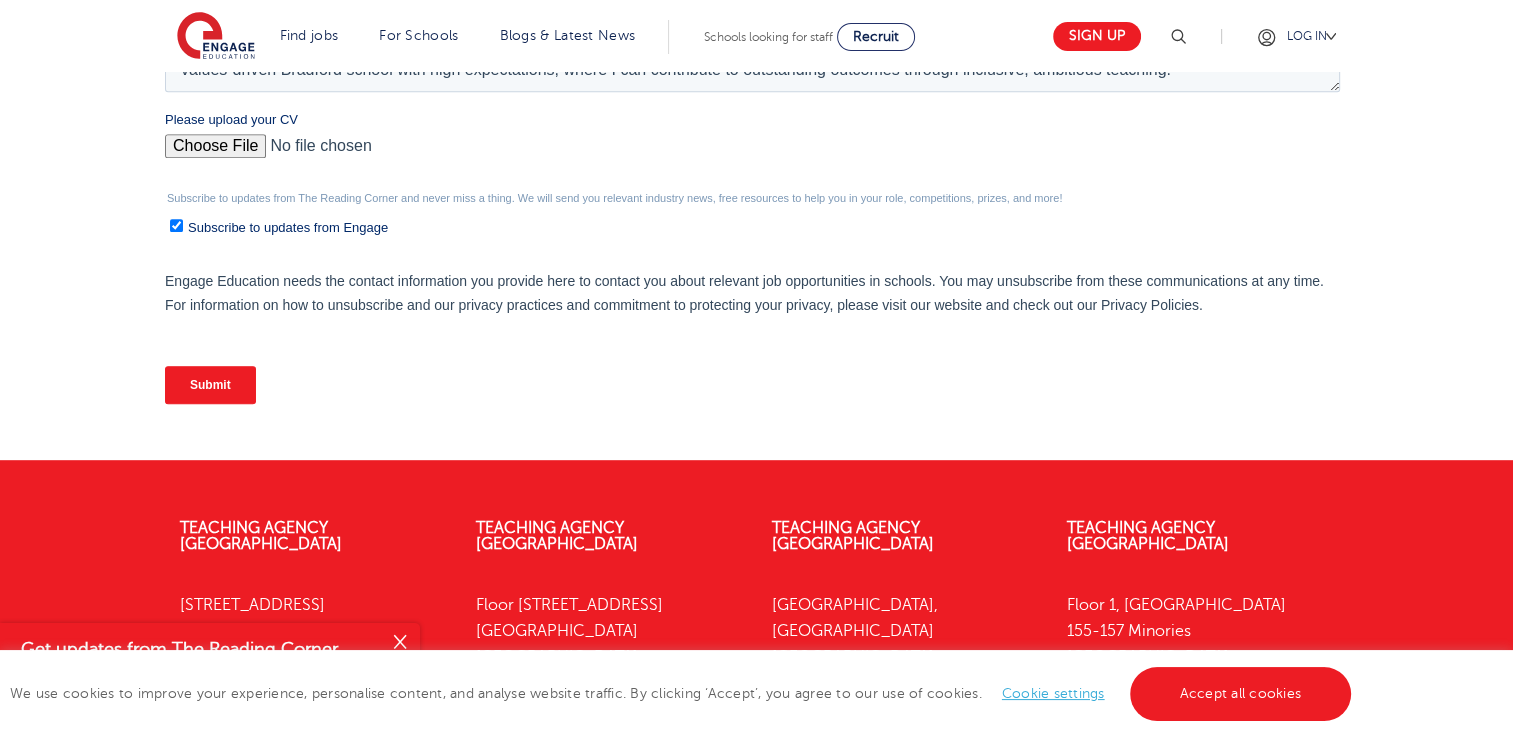 scroll, scrollTop: 943, scrollLeft: 0, axis: vertical 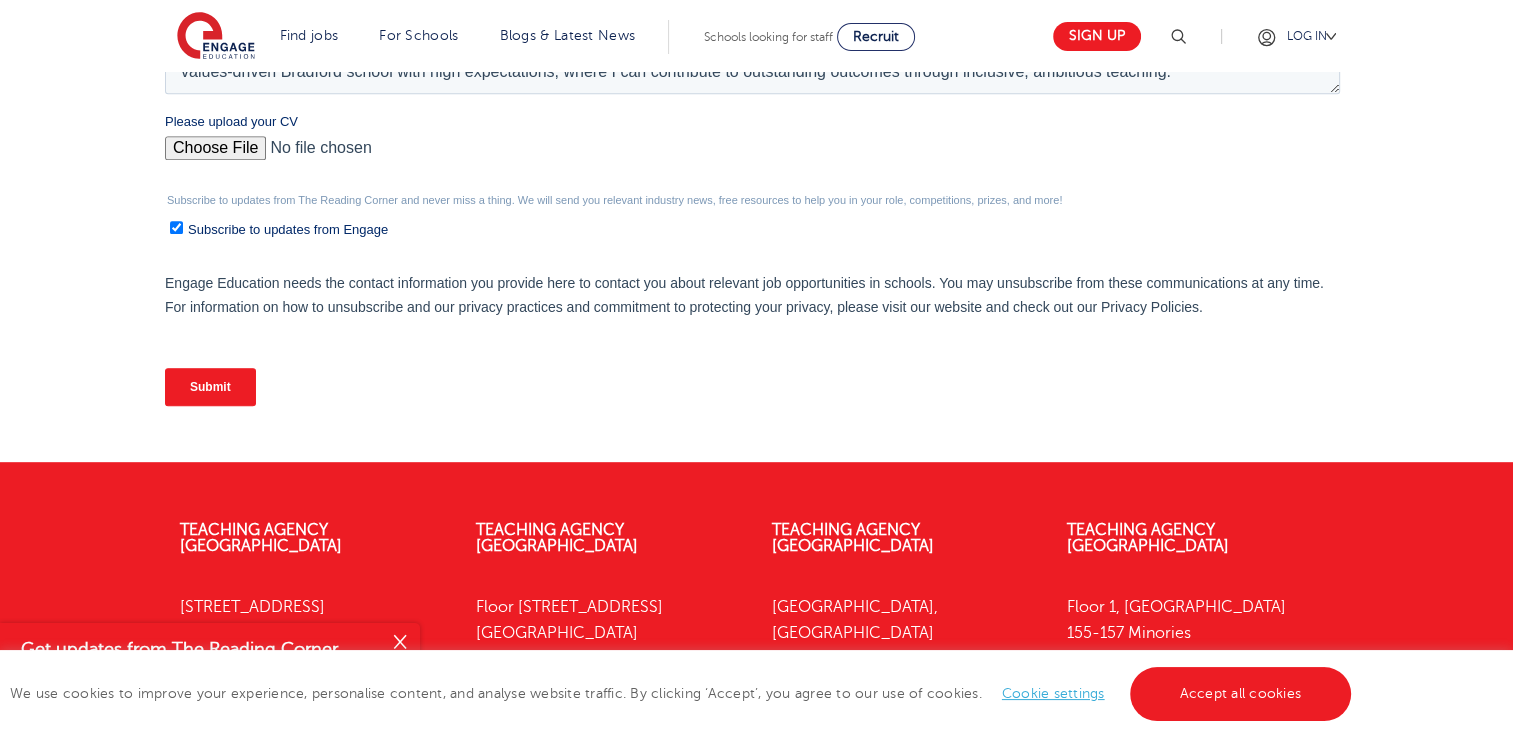 click on "Submit" at bounding box center [210, 387] 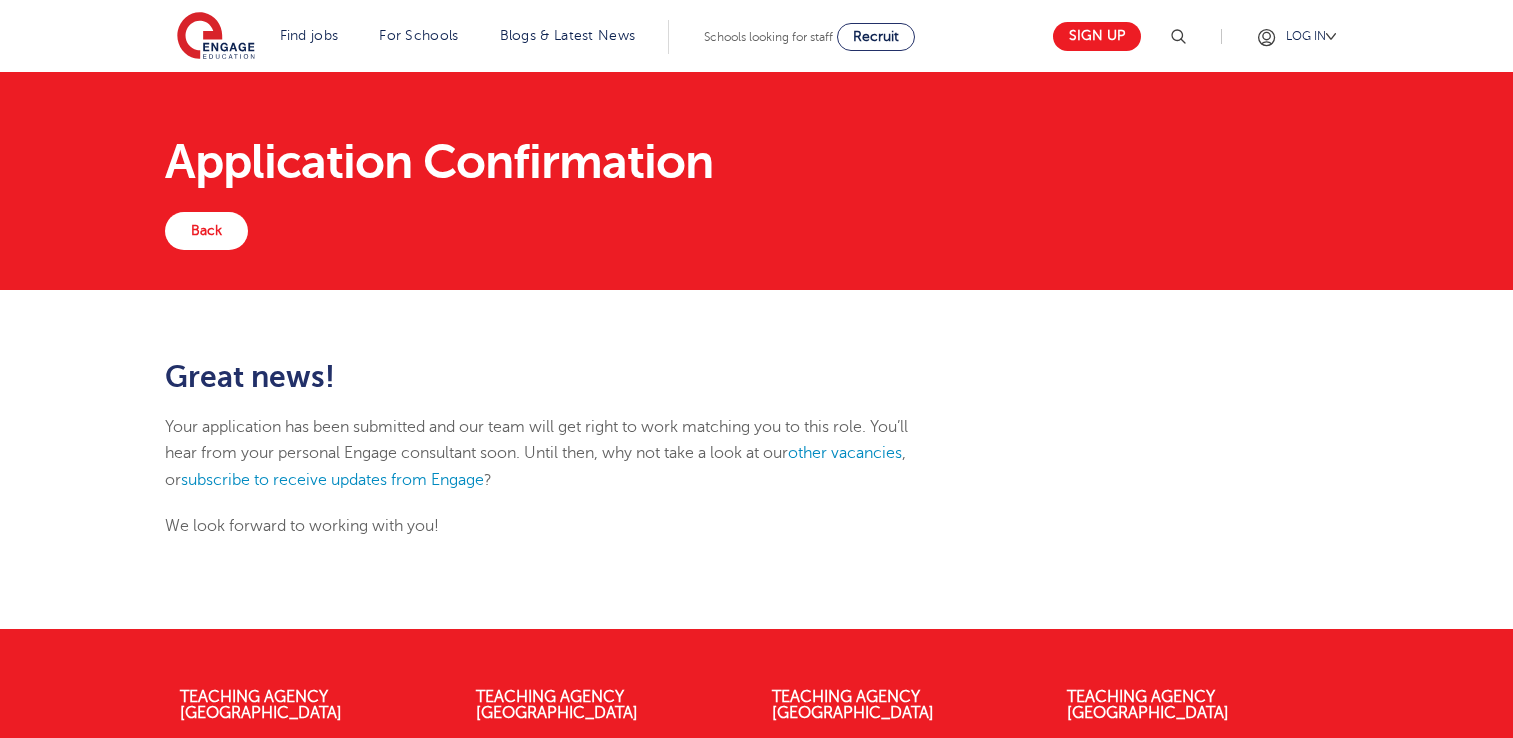 scroll, scrollTop: 0, scrollLeft: 0, axis: both 